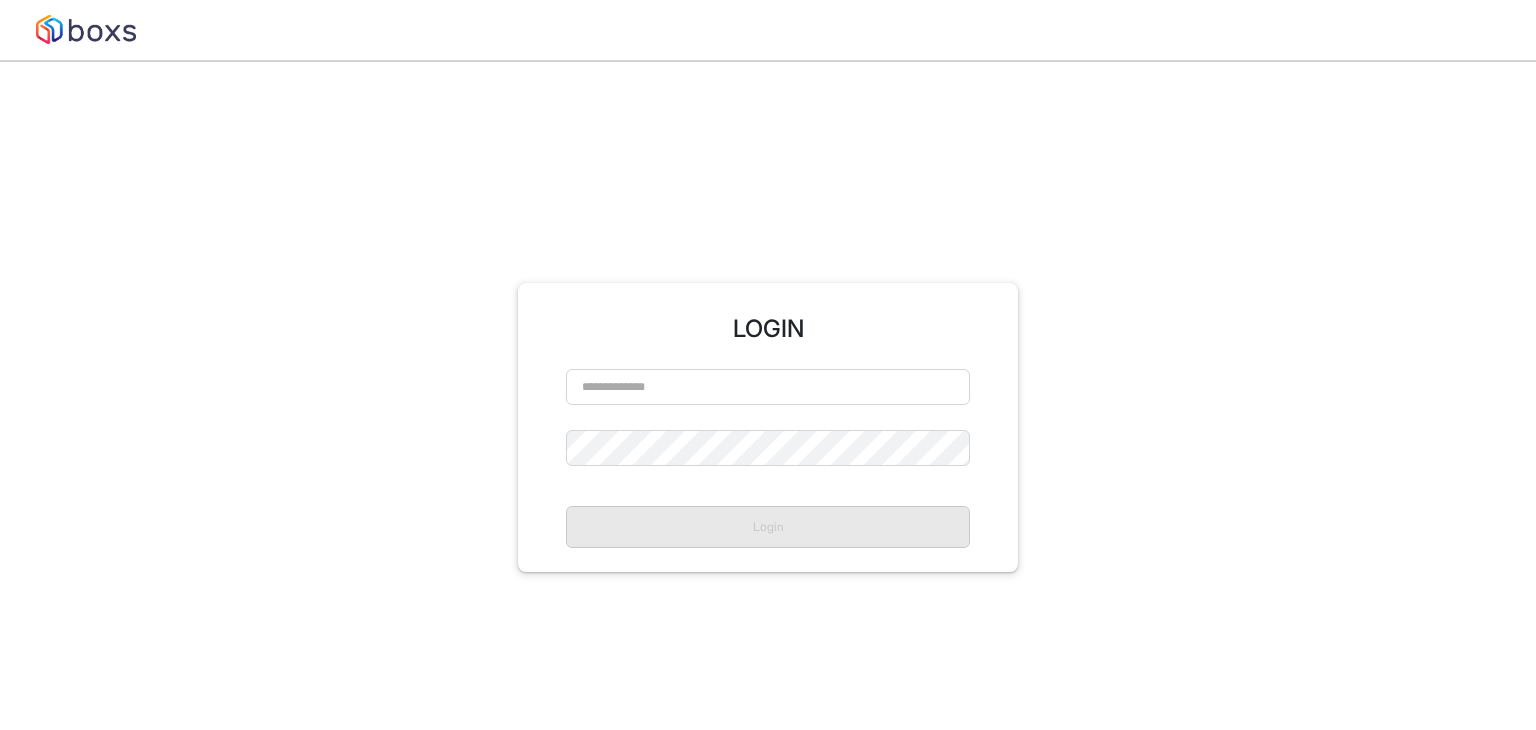 scroll, scrollTop: 0, scrollLeft: 0, axis: both 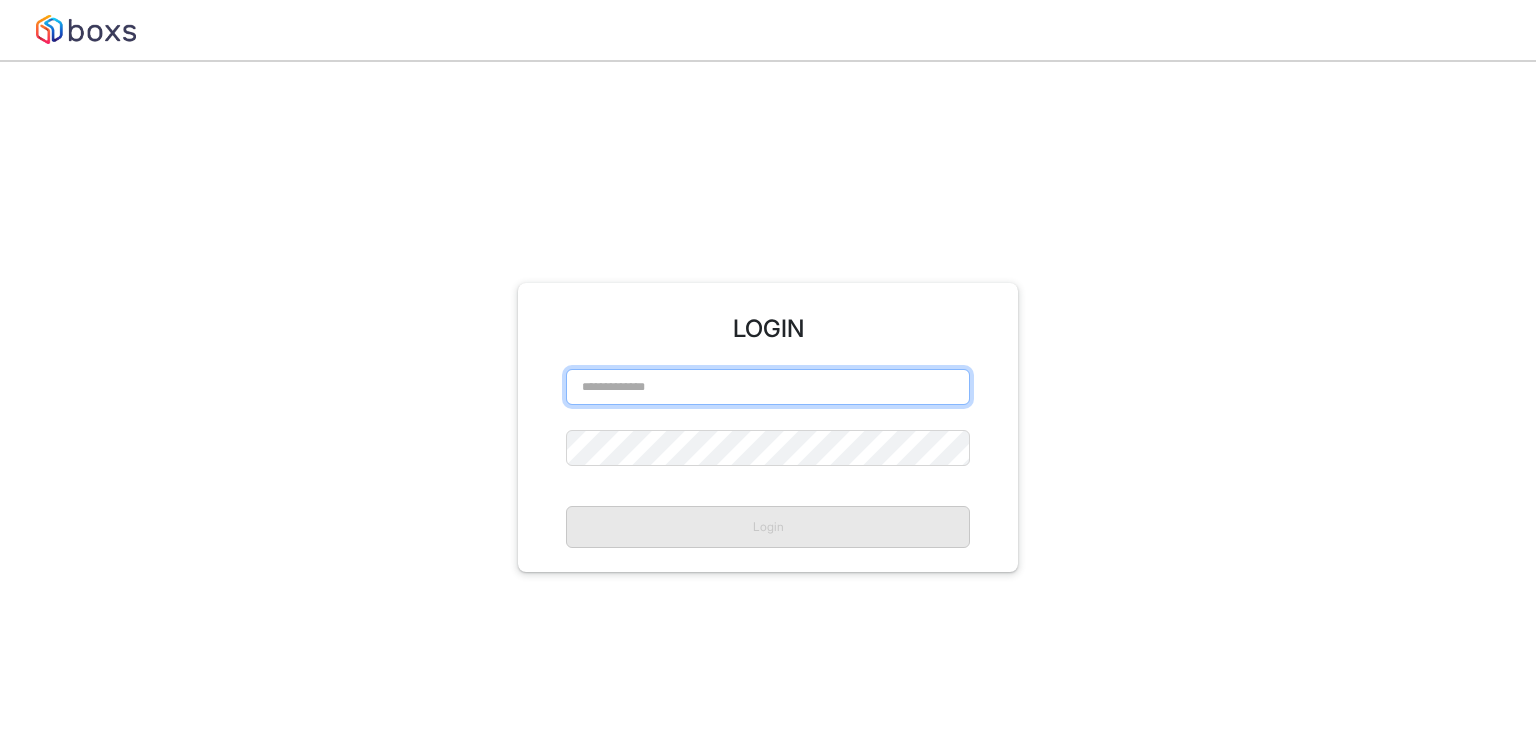 click at bounding box center (768, 387) 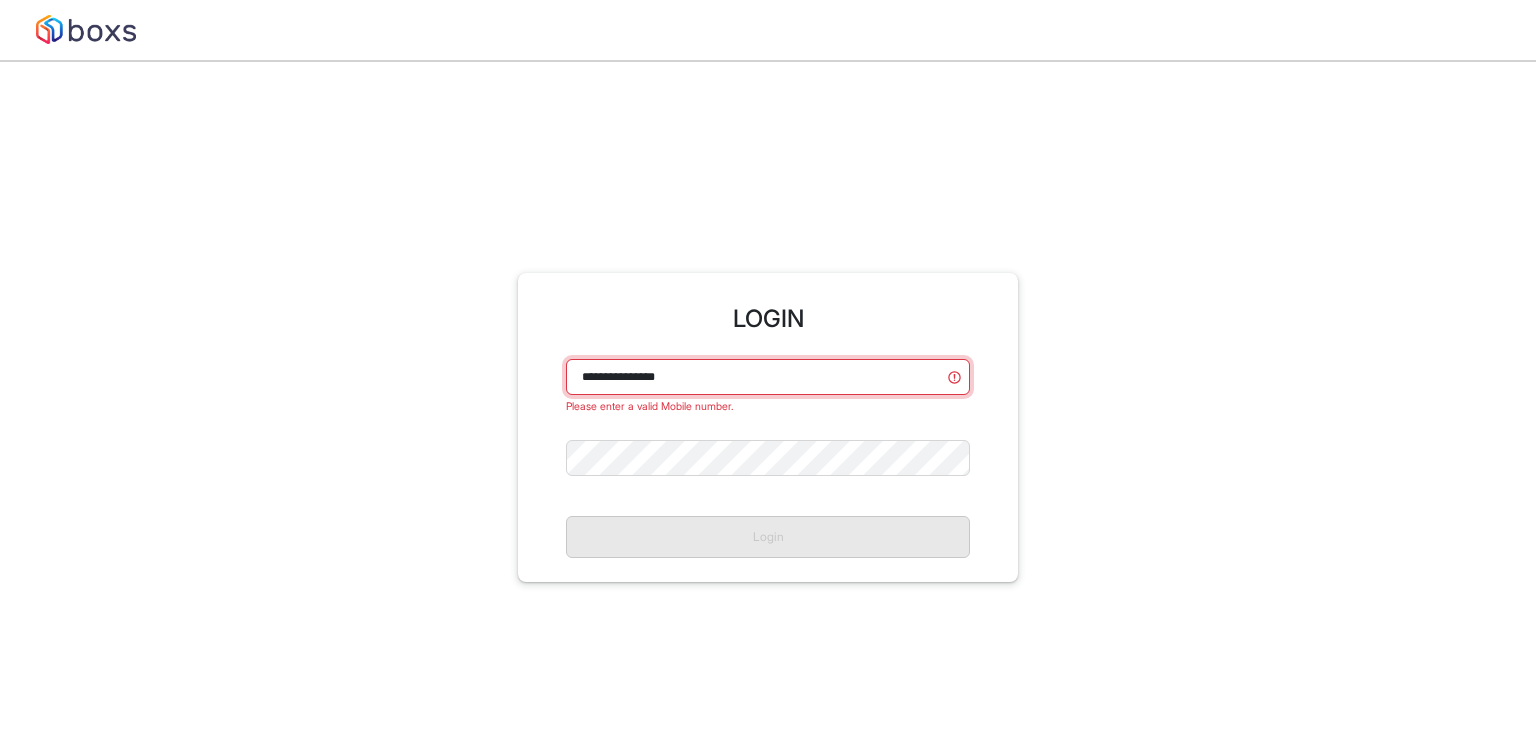 click on "**********" at bounding box center (768, 377) 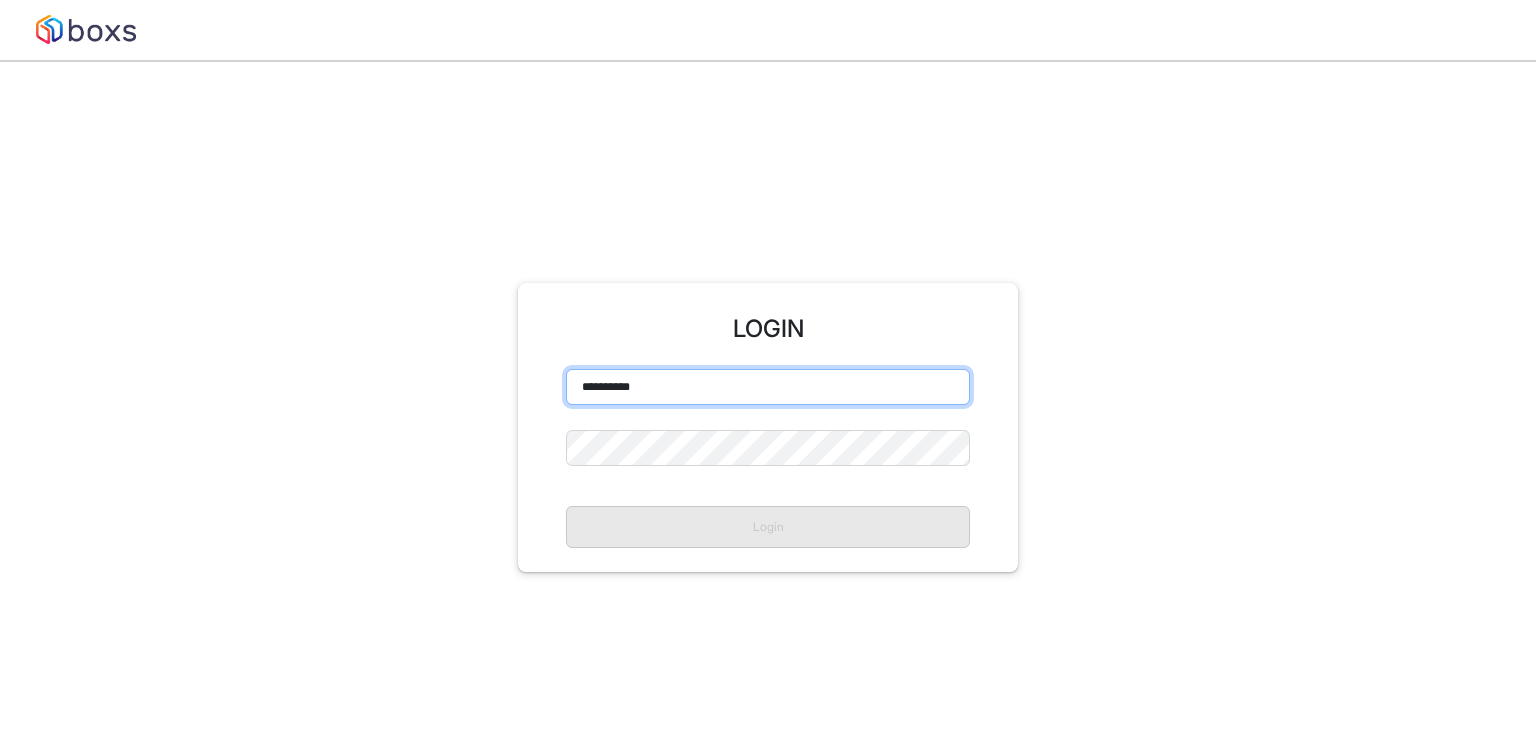 type on "**********" 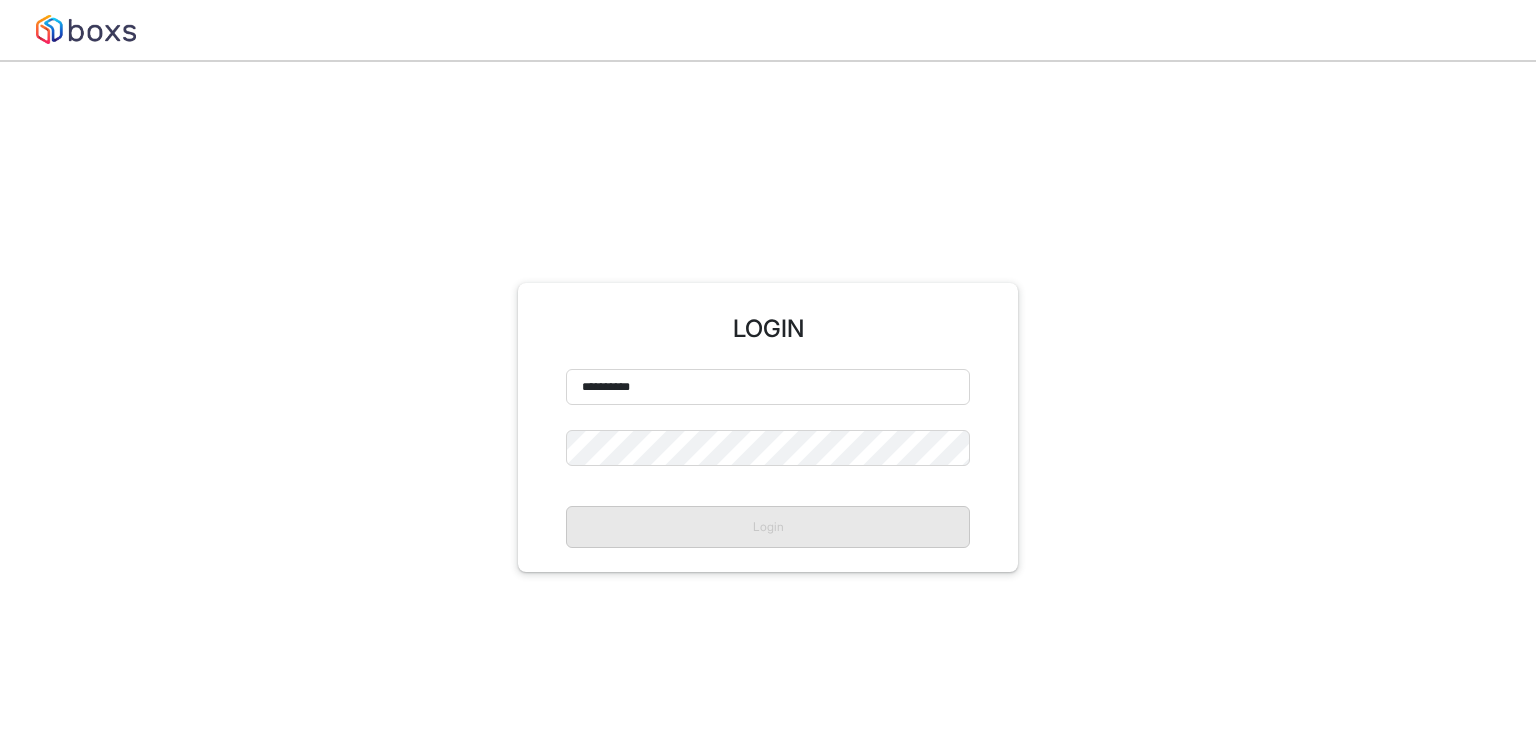 click on "**********" at bounding box center (768, 458) 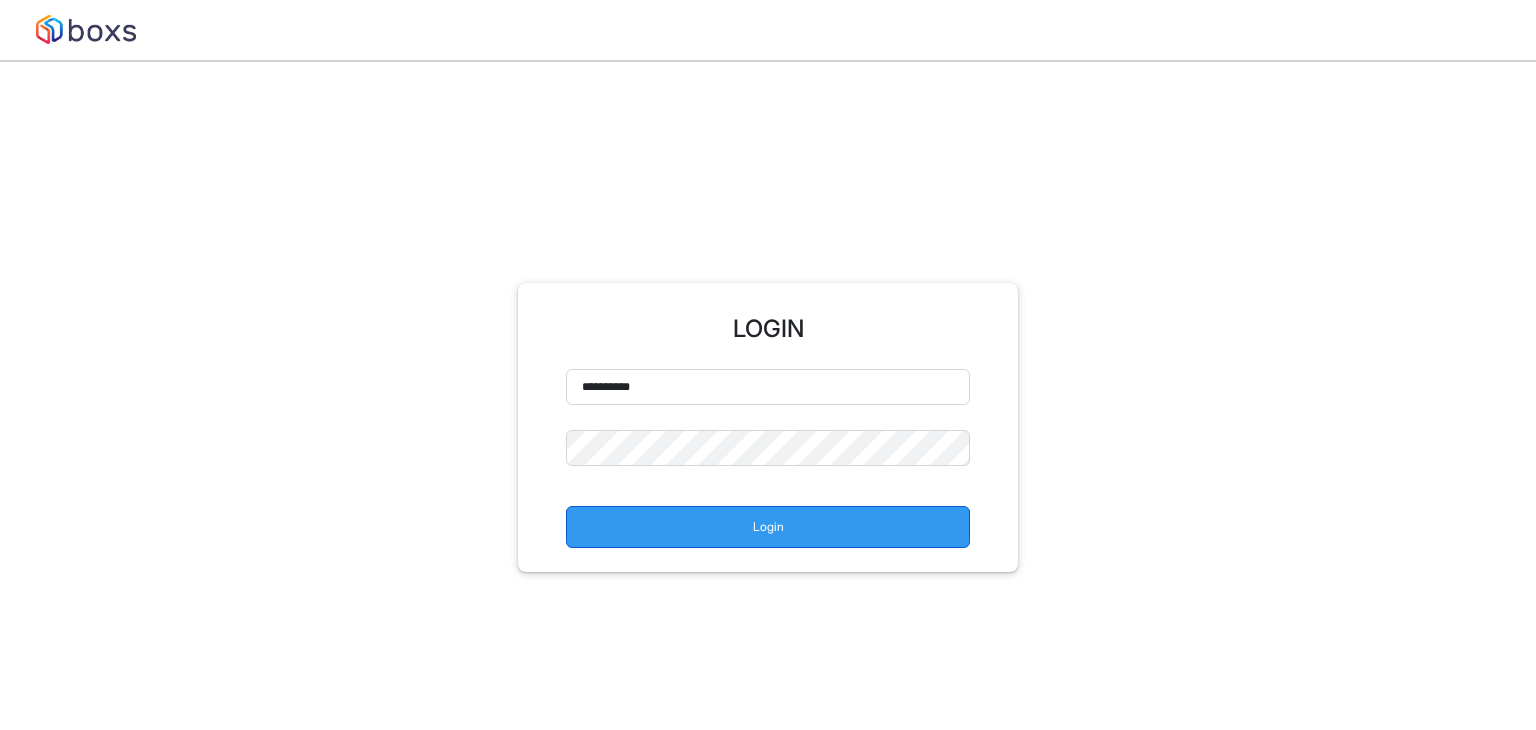 click on "Login" at bounding box center (768, 527) 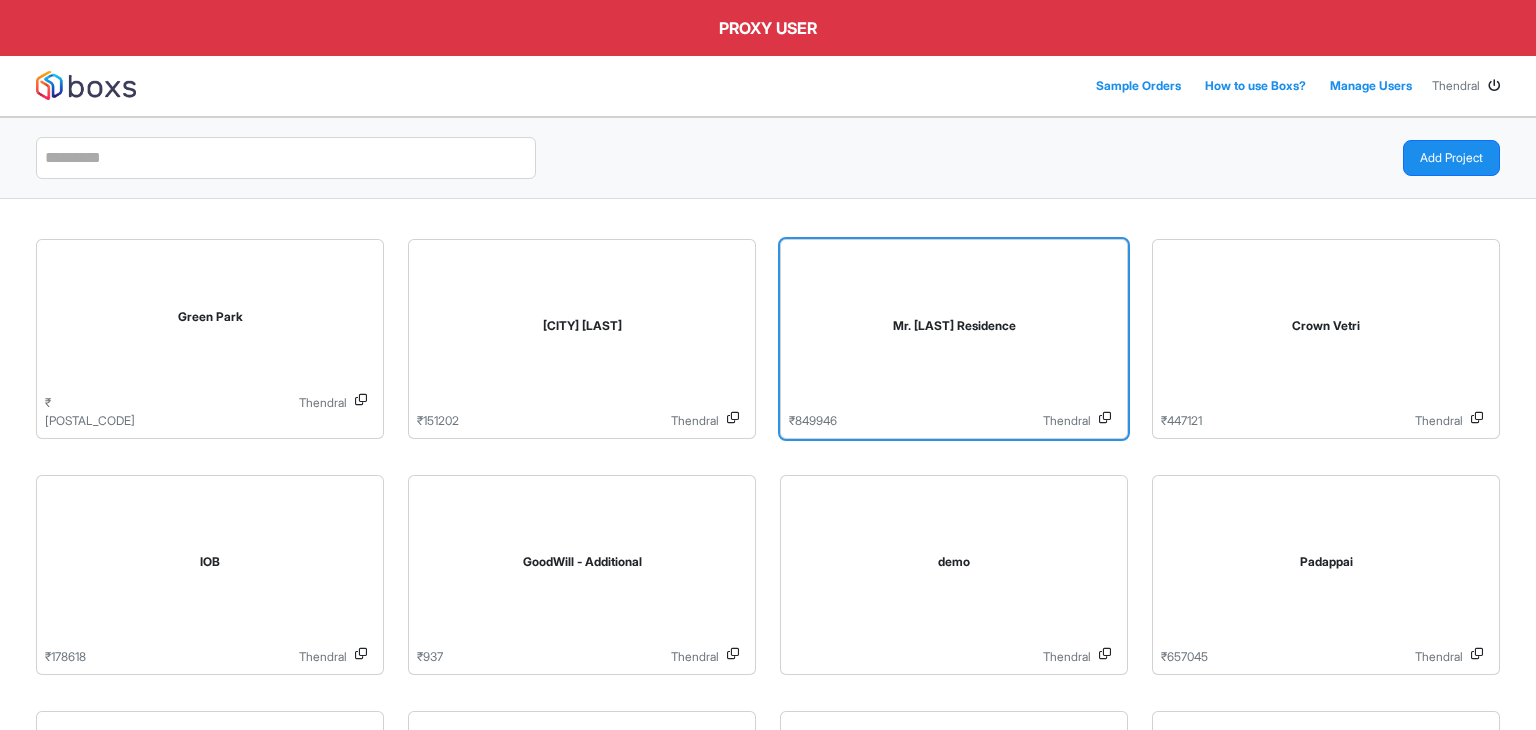 click on "Mr. [LAST] Residence" at bounding box center (954, 330) 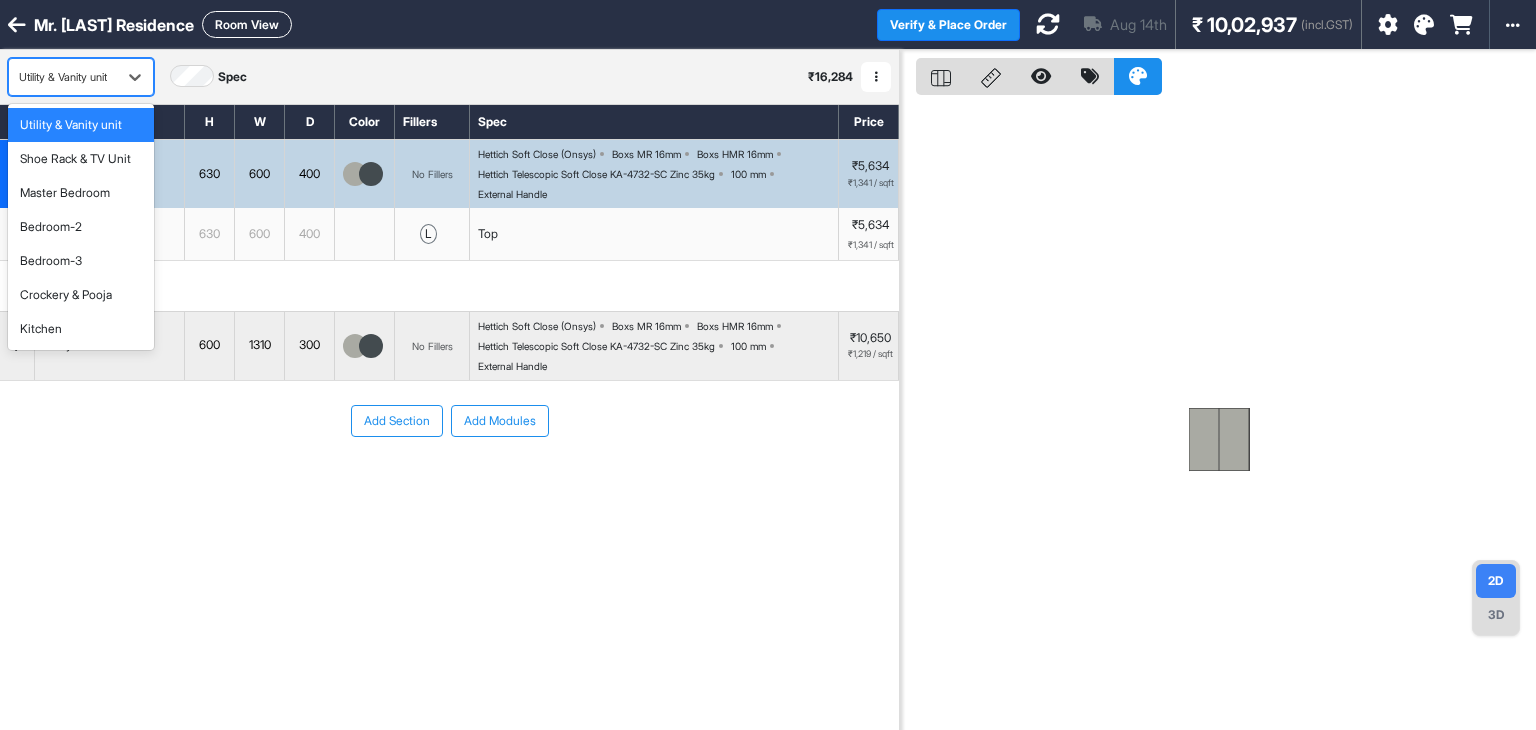 click on "Utility & Vanity unit" at bounding box center (63, 77) 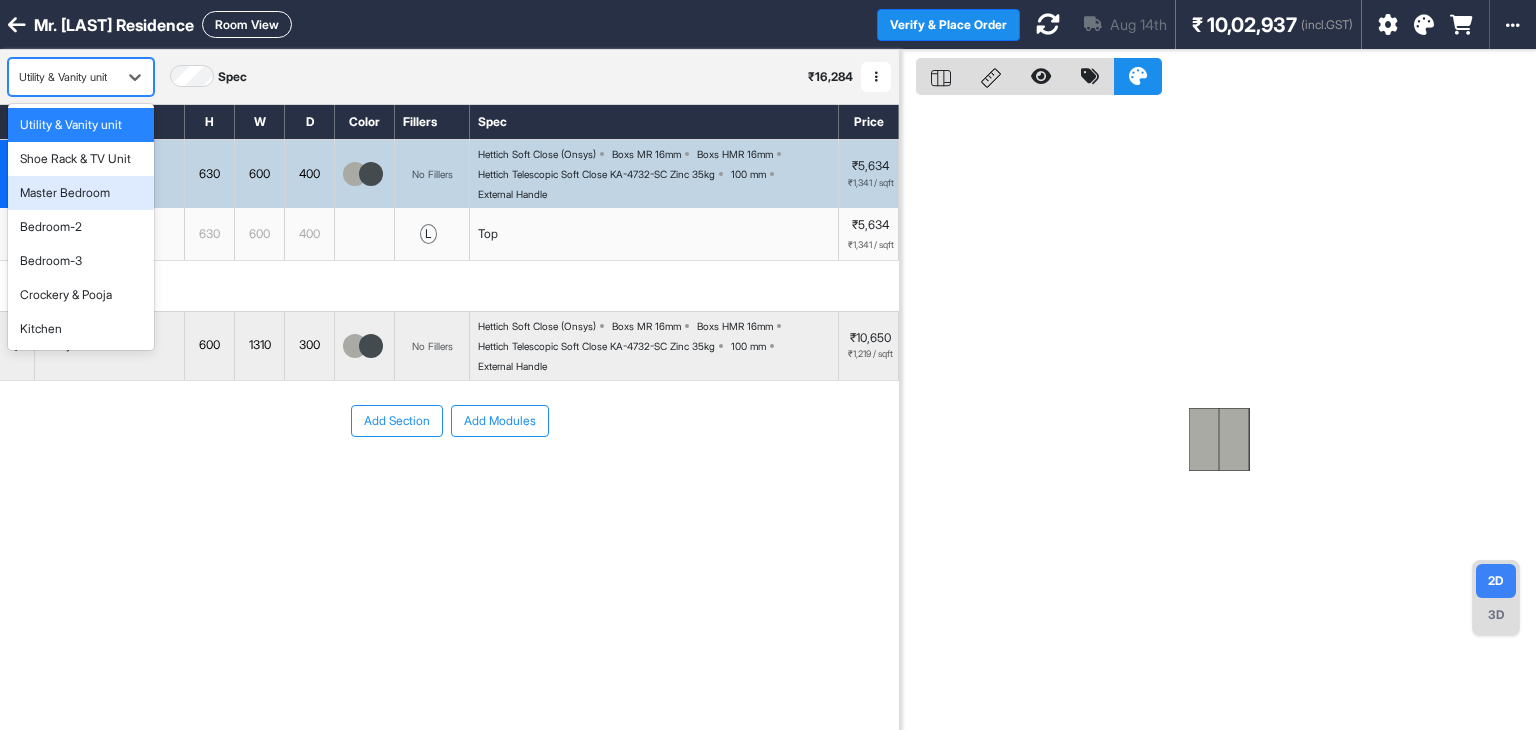 click on "Master Bedroom" at bounding box center (65, 193) 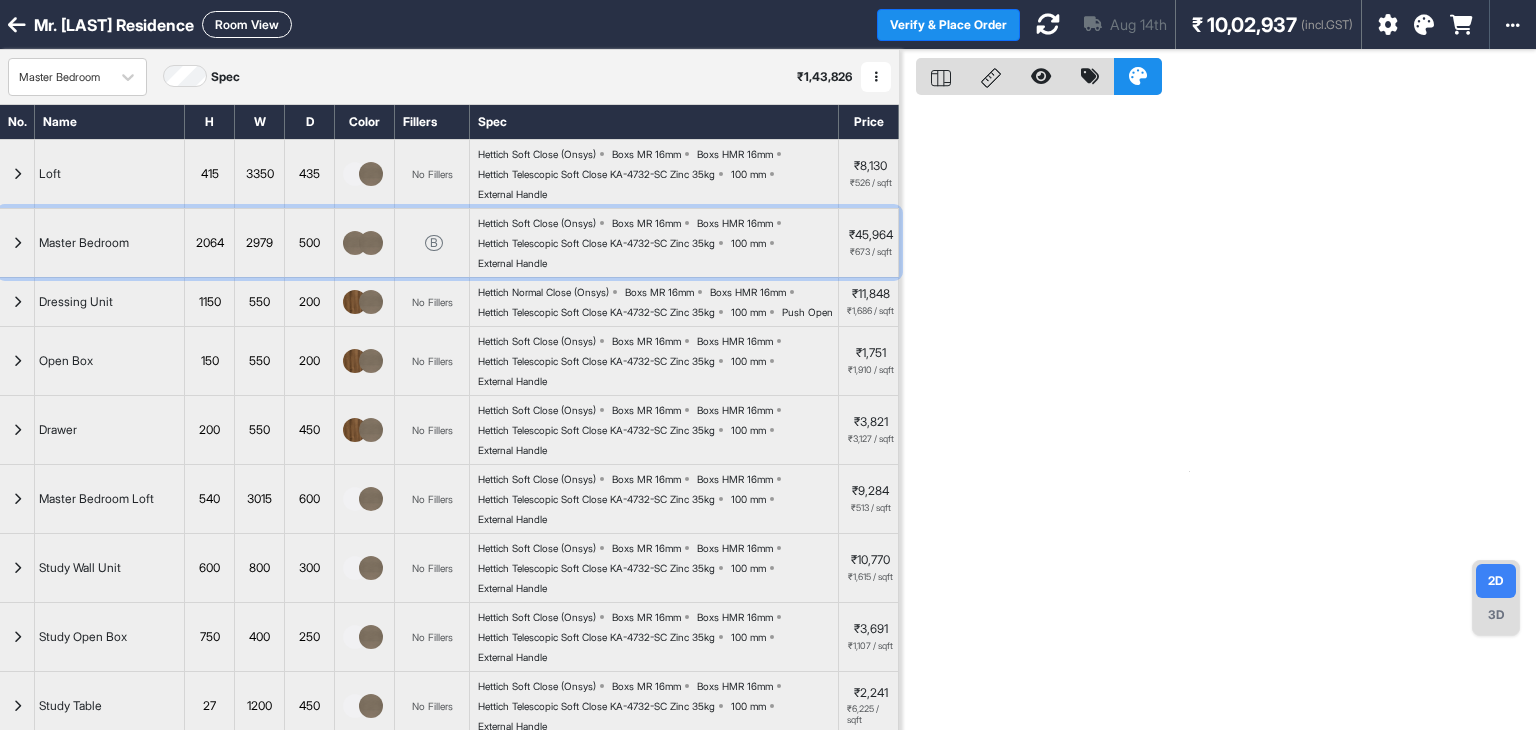 click at bounding box center [17, 243] 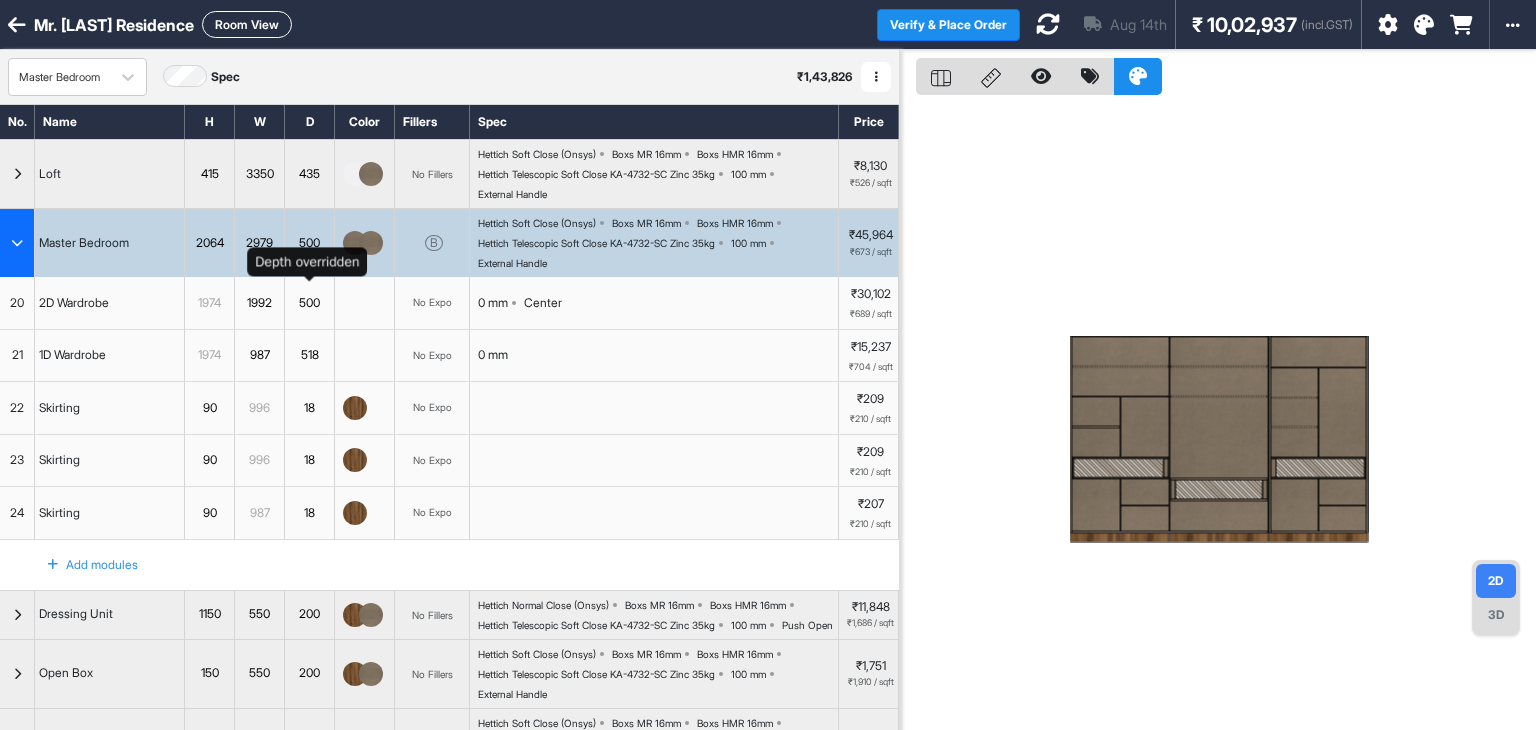 click on "500" at bounding box center (309, 303) 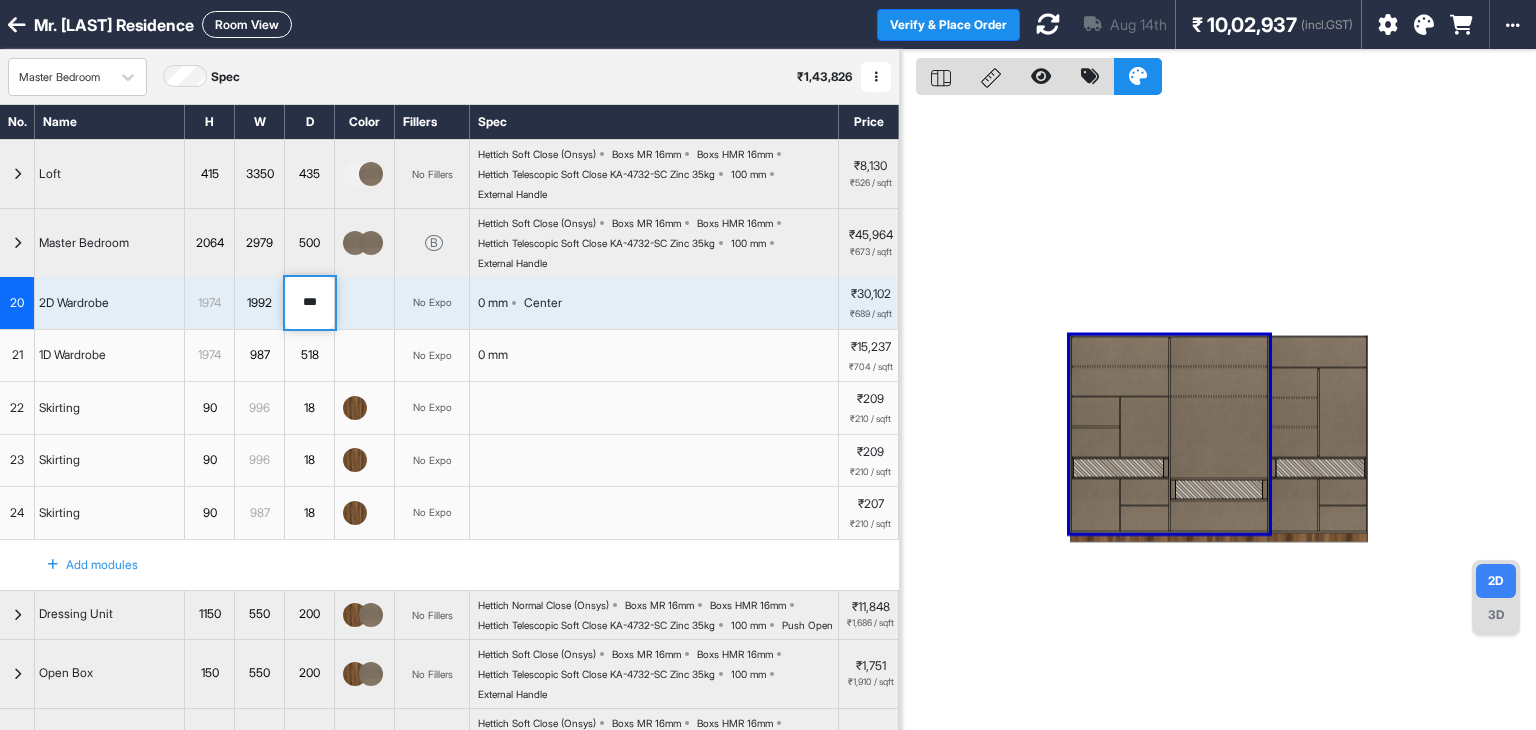 click on "***" at bounding box center [309, 303] 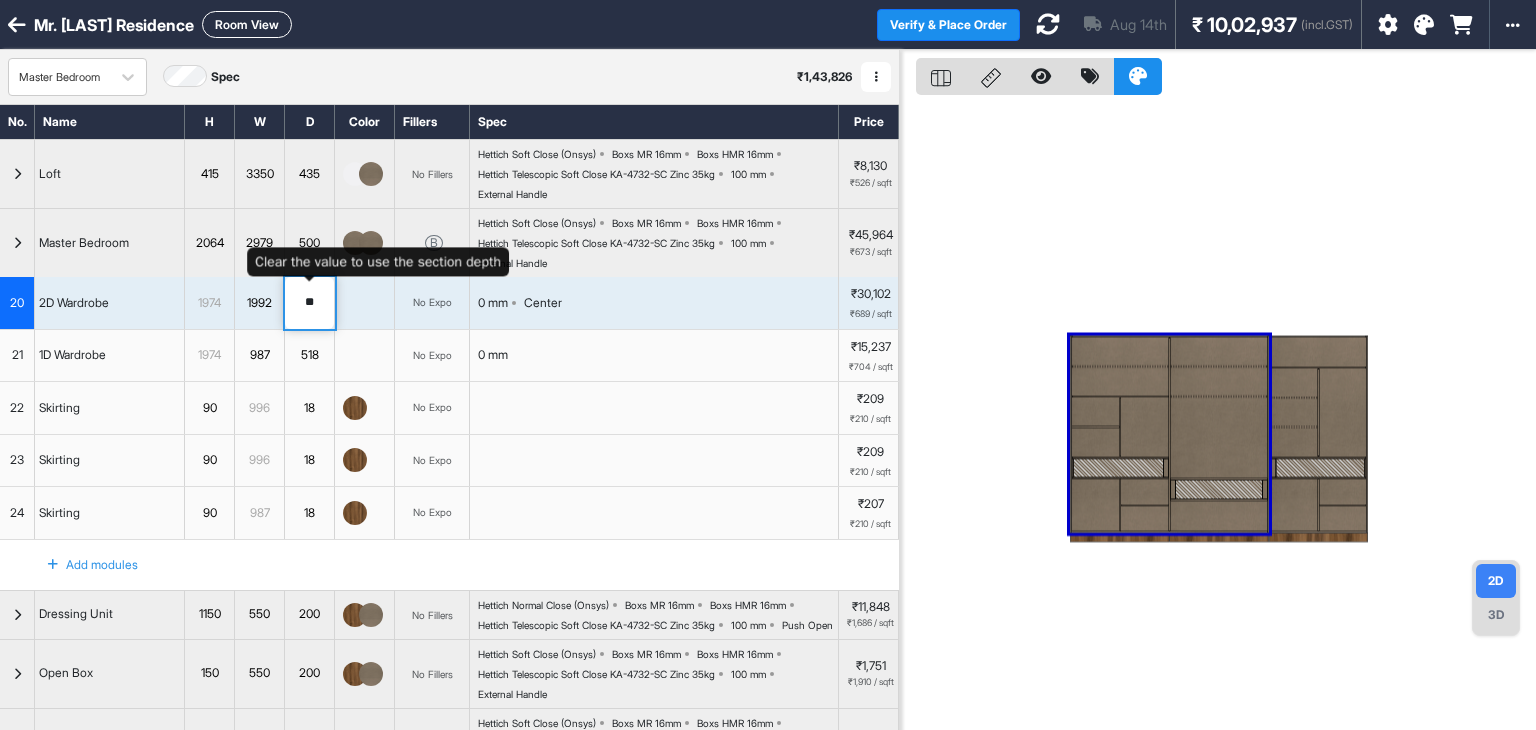 type on "***" 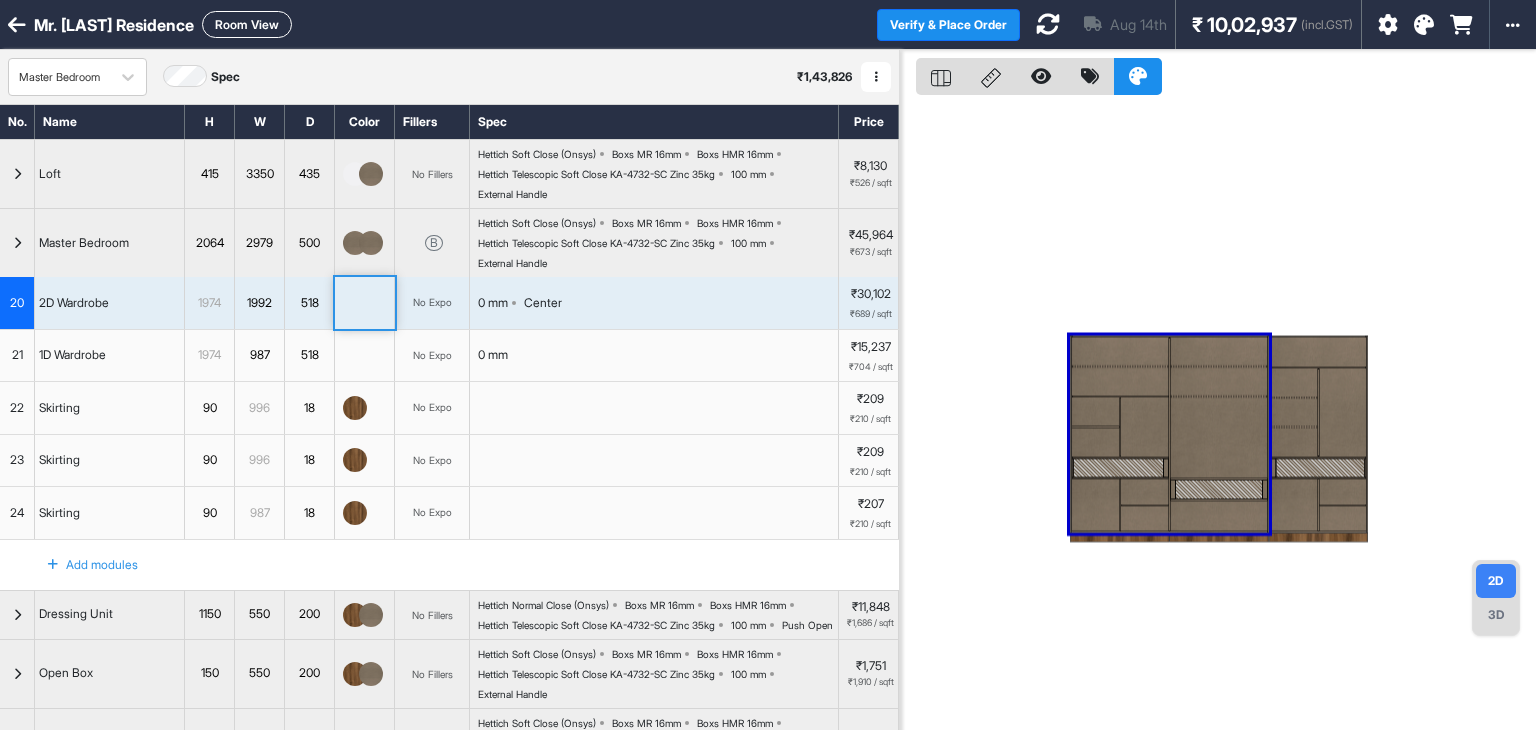 click at bounding box center [1218, 415] 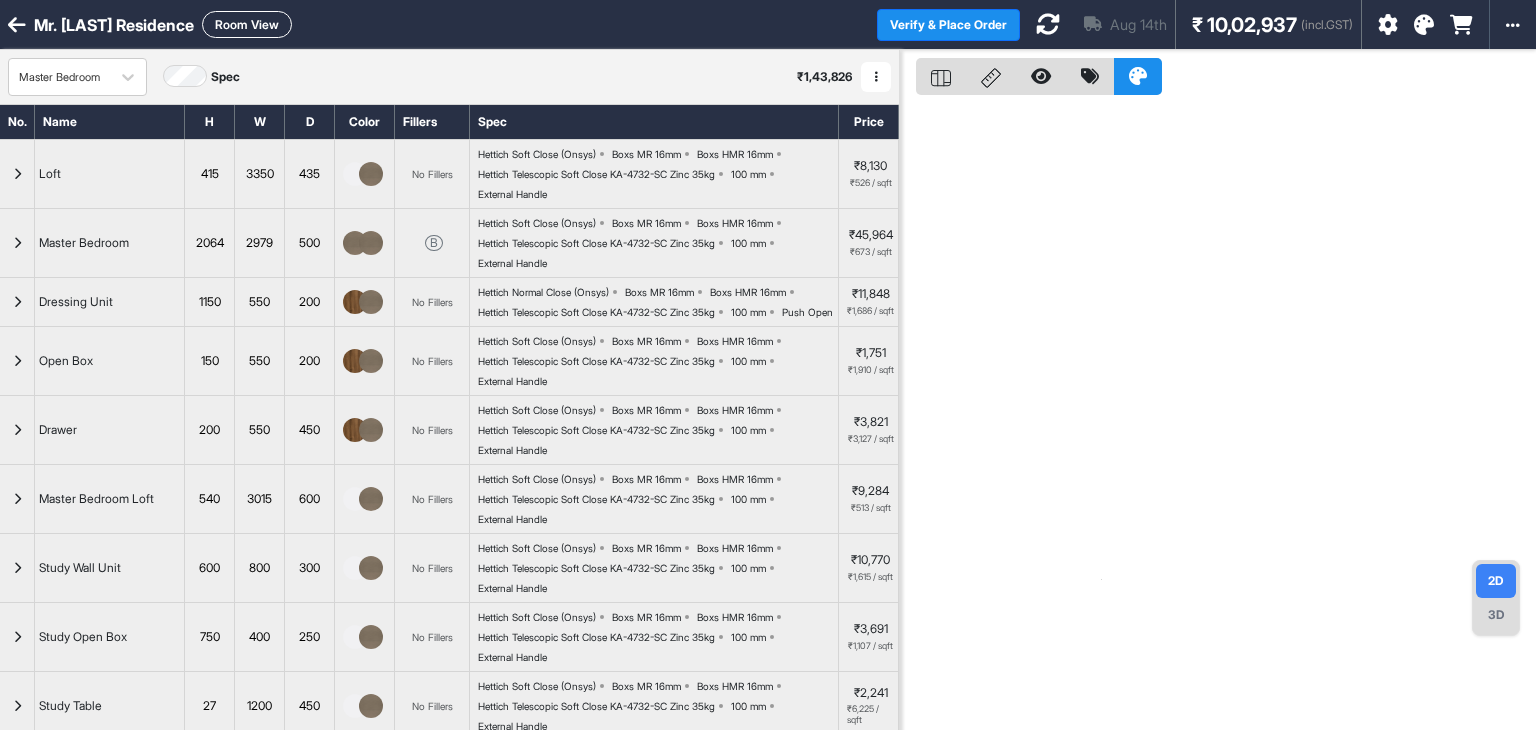 click at bounding box center [17, 243] 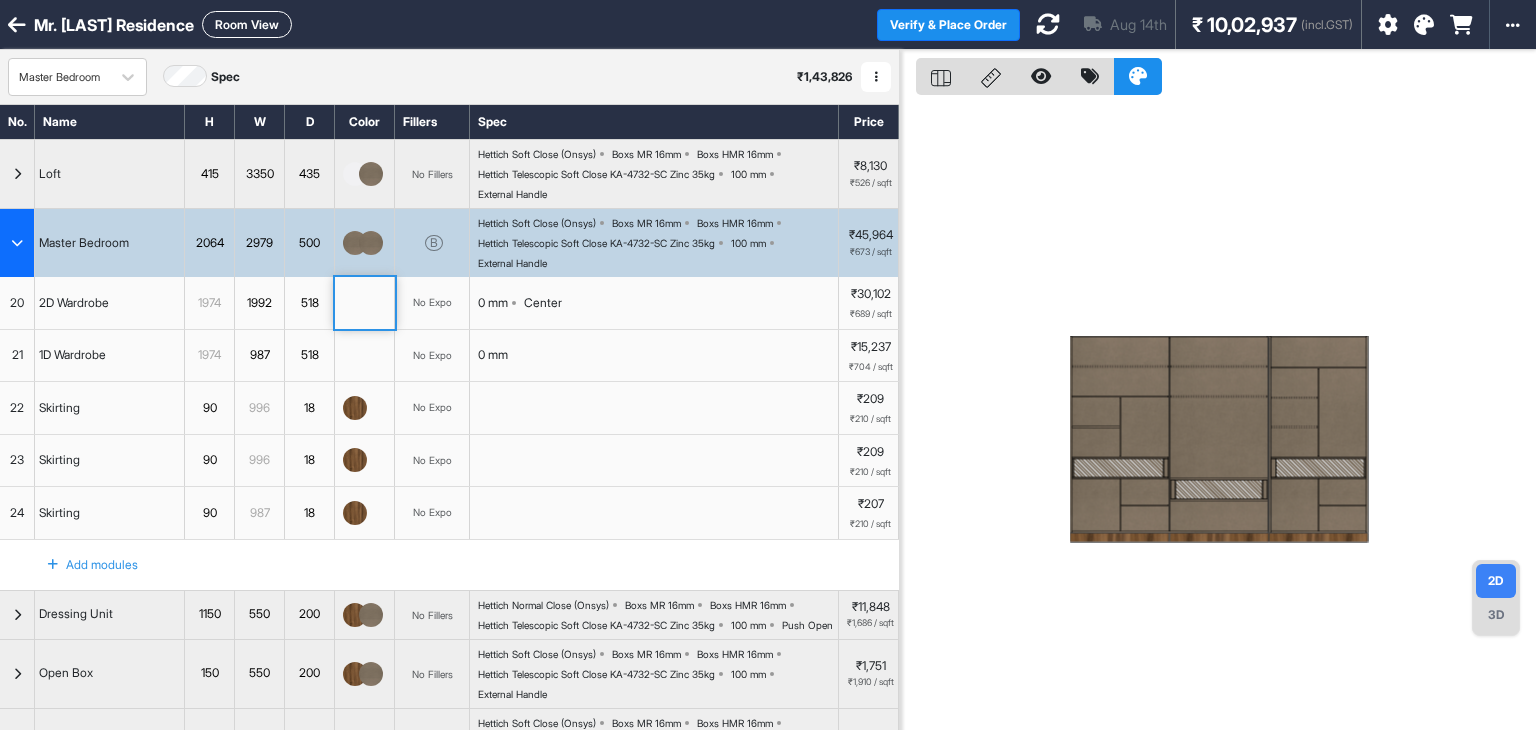 click at bounding box center [1218, 415] 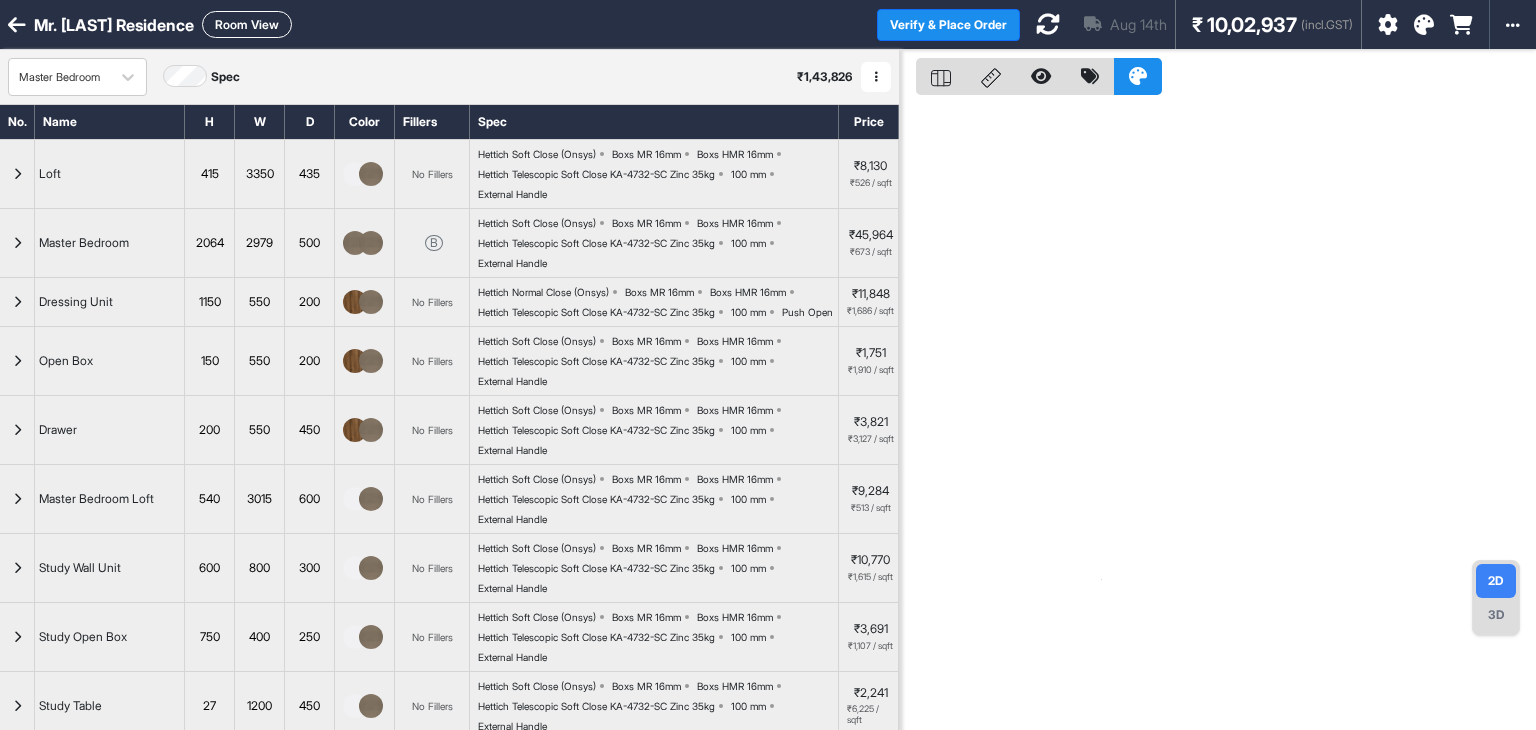 click at bounding box center [17, 243] 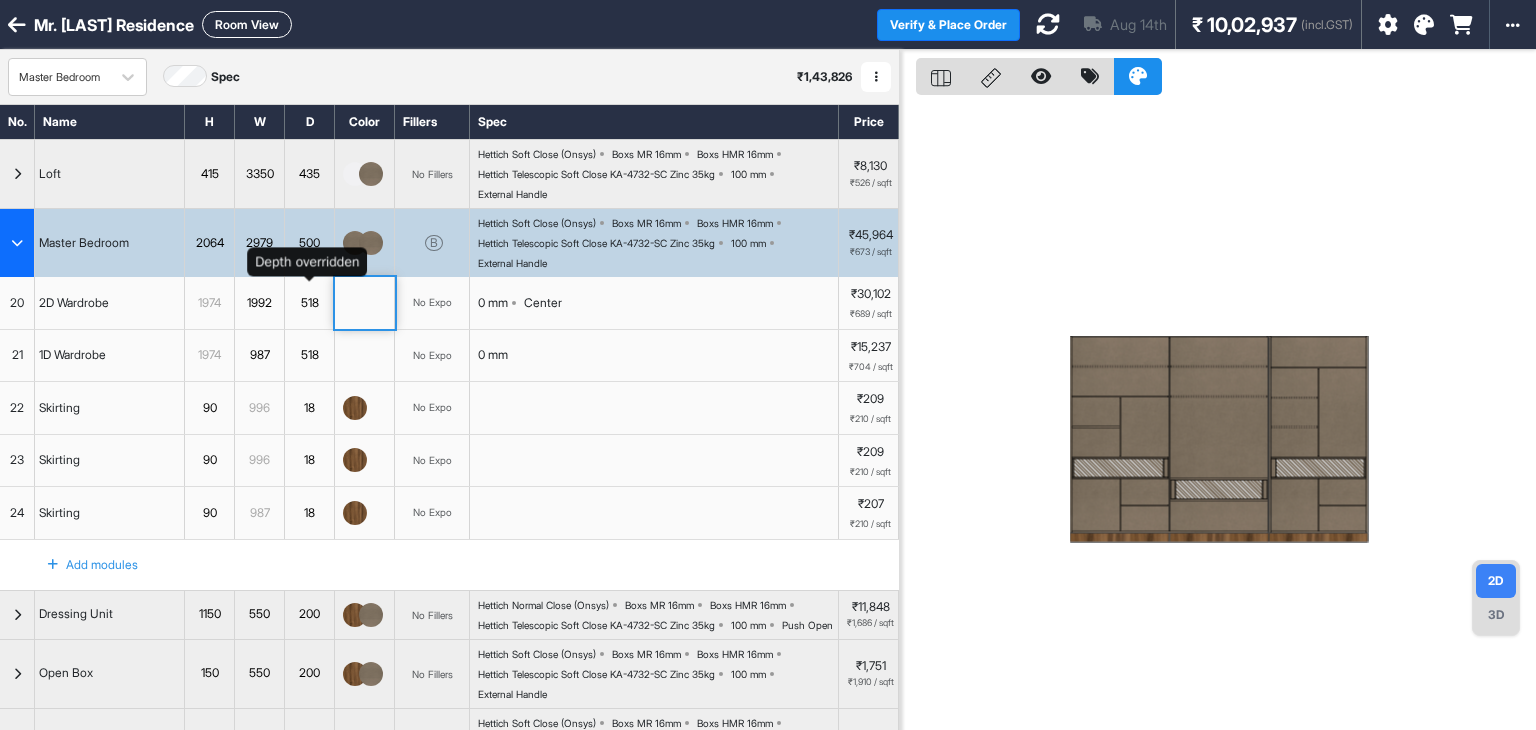 click on "518" at bounding box center [309, 303] 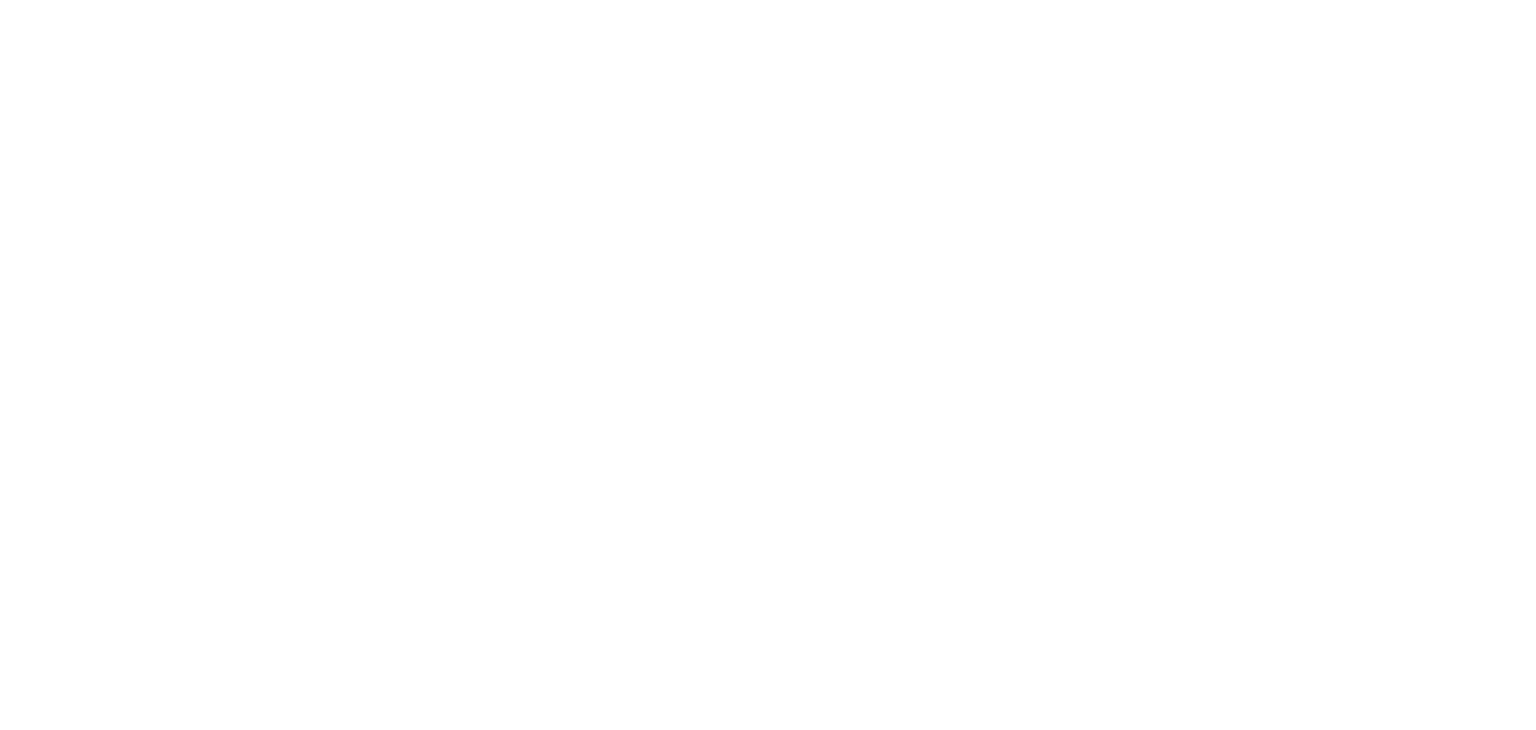 scroll, scrollTop: 0, scrollLeft: 0, axis: both 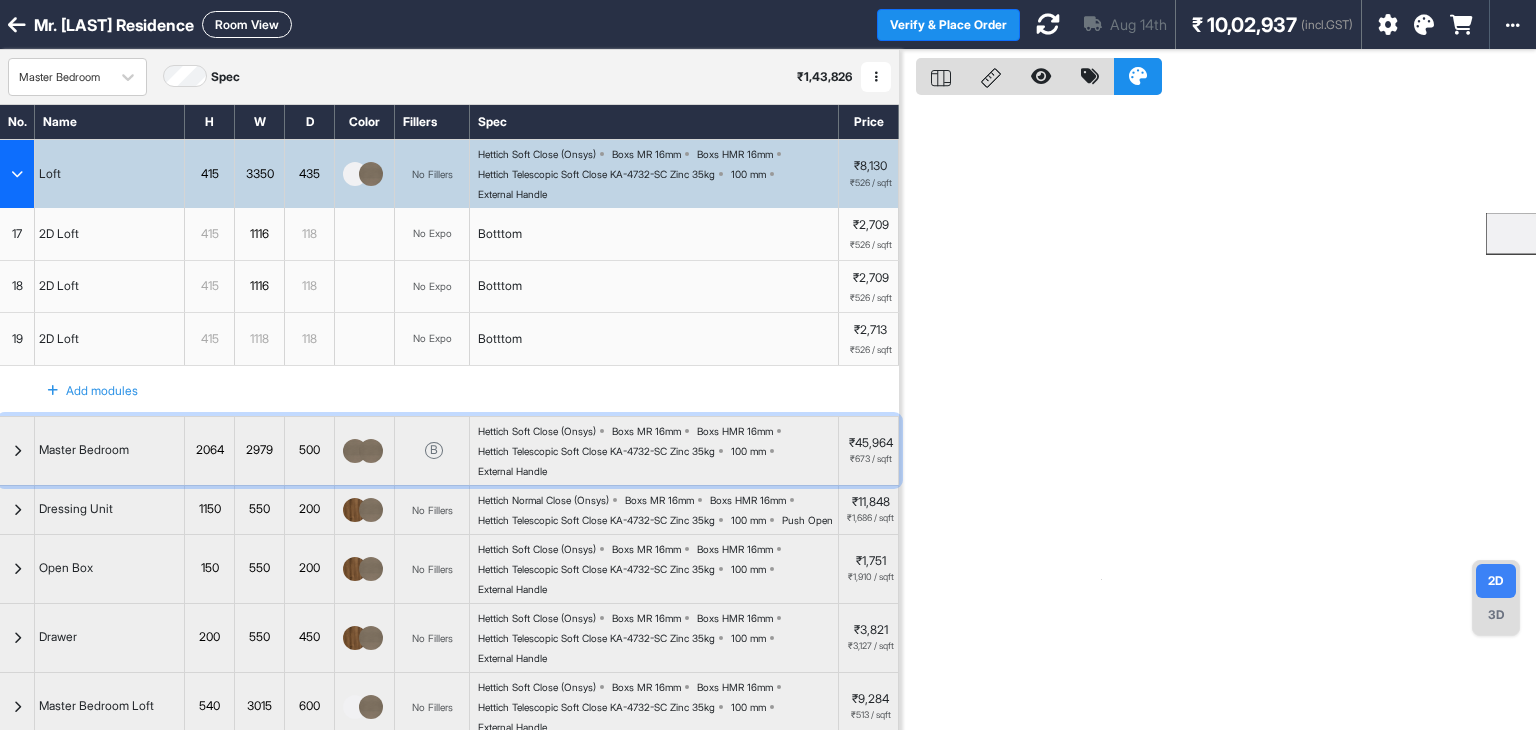 click at bounding box center [17, 451] 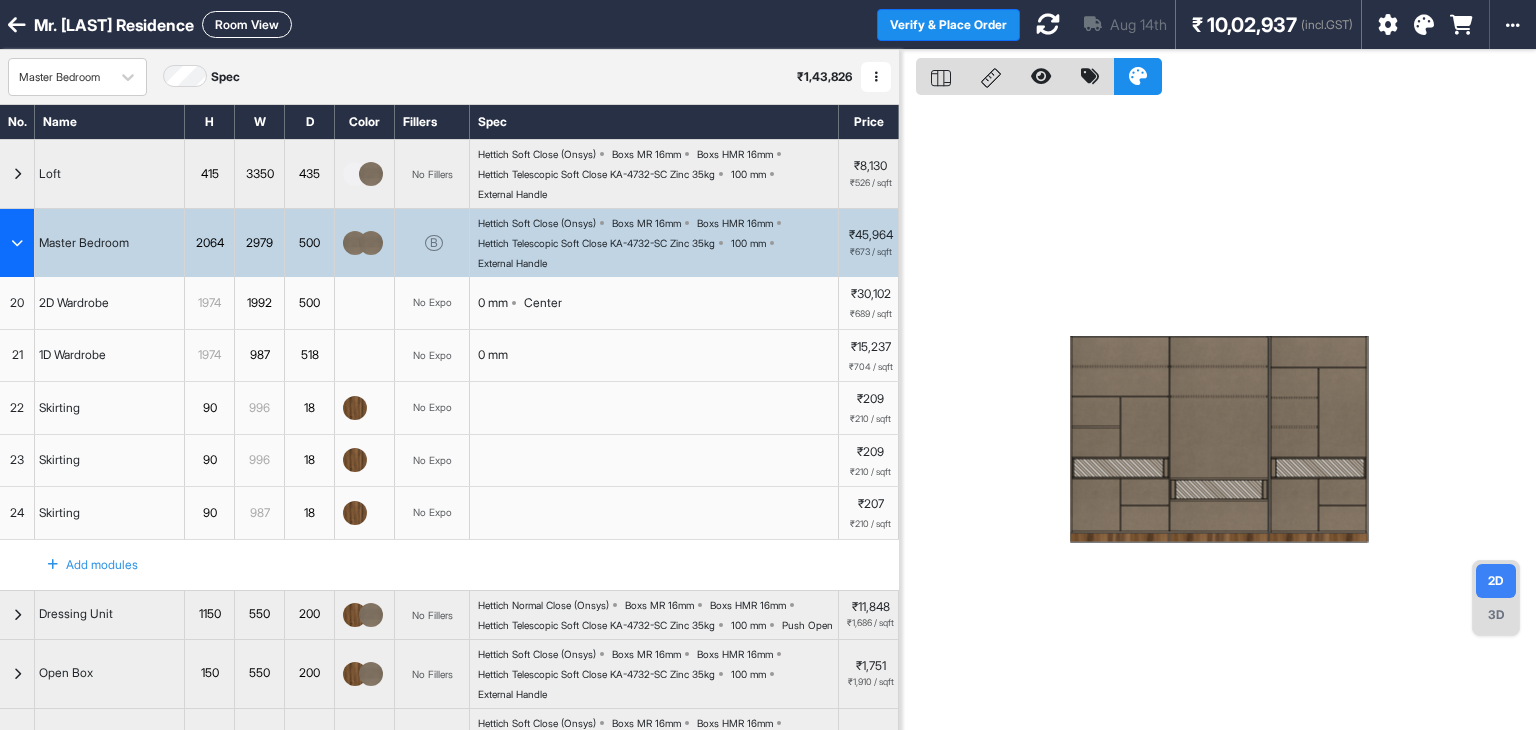 click on "500" at bounding box center (309, 303) 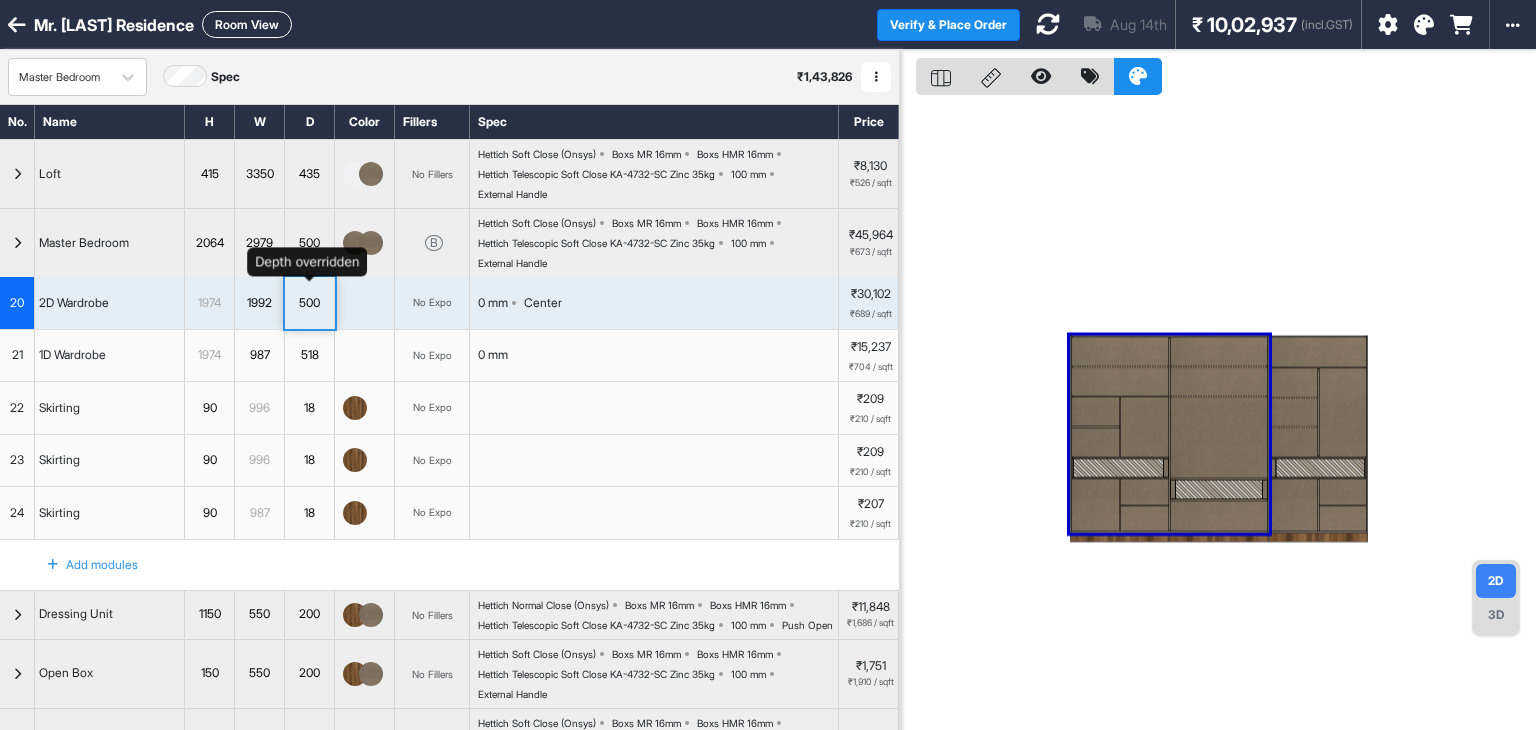 click on "500" at bounding box center [309, 303] 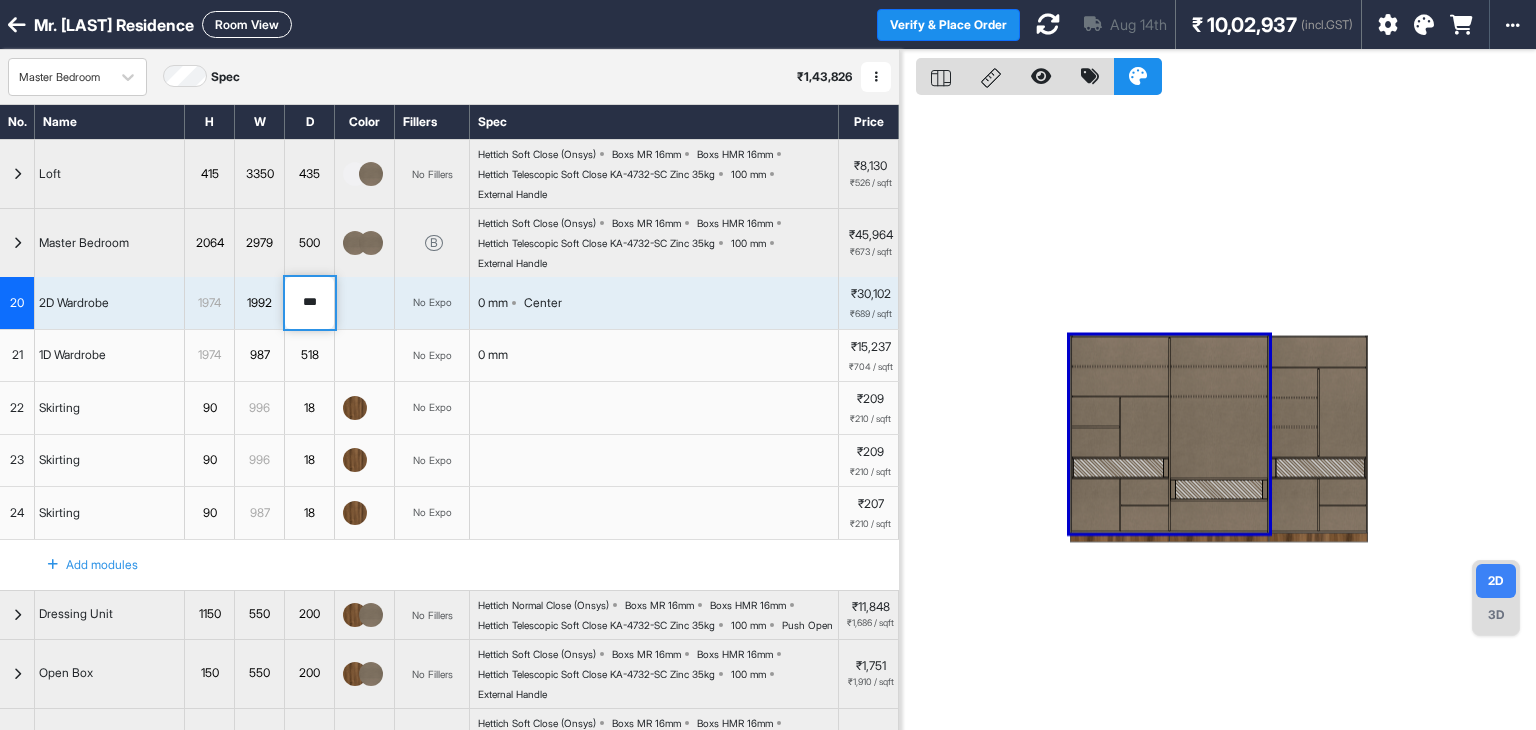 click on "***" at bounding box center [309, 303] 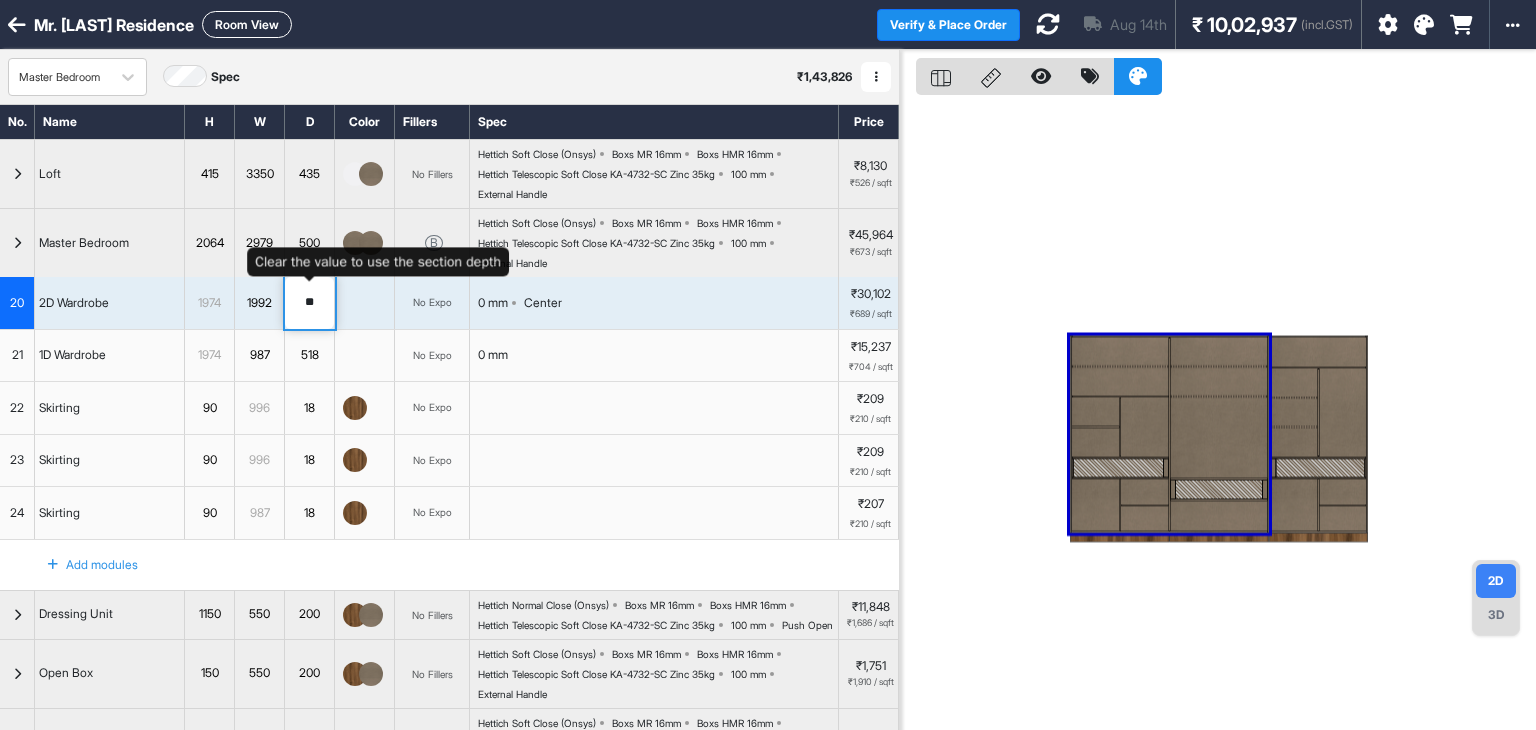 type on "***" 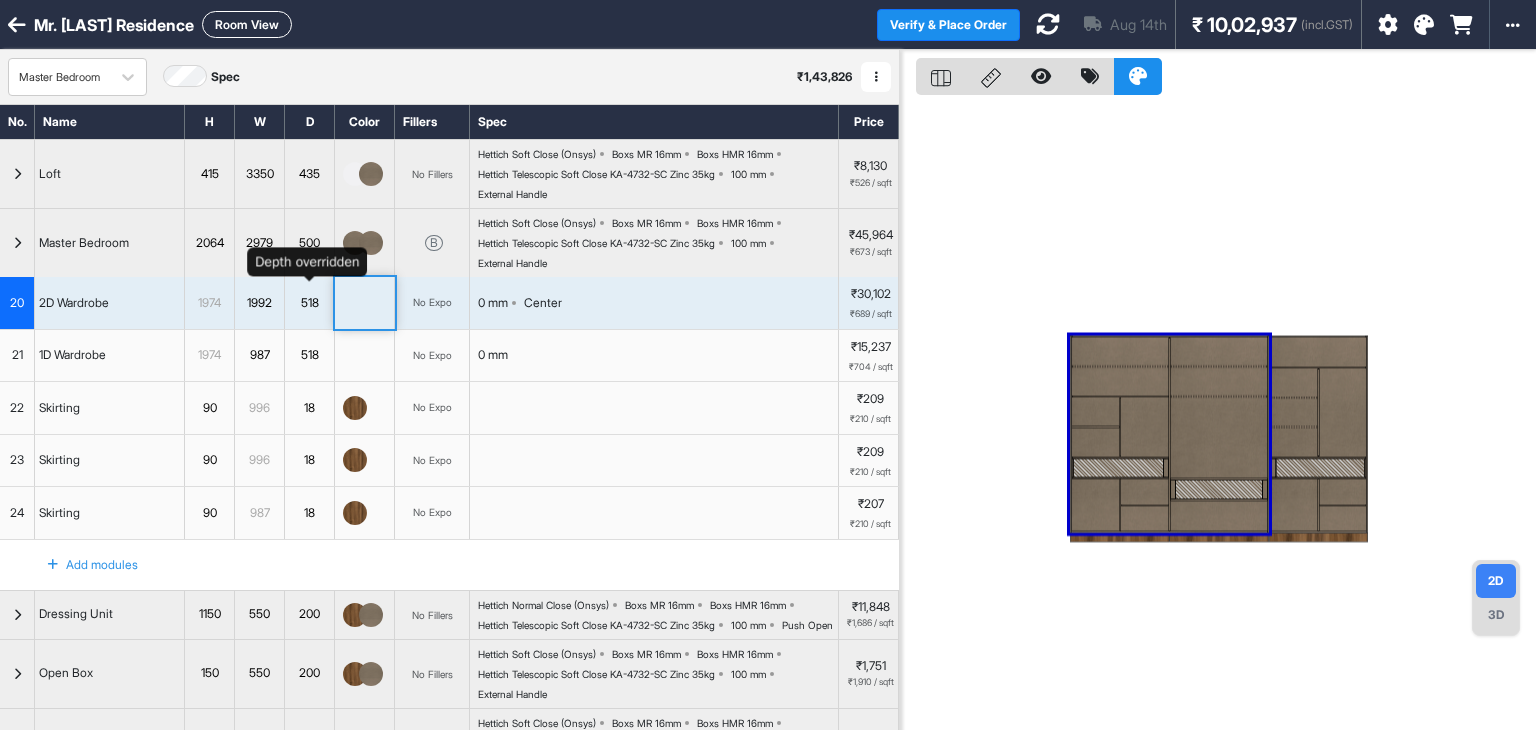 click on "518" at bounding box center [309, 303] 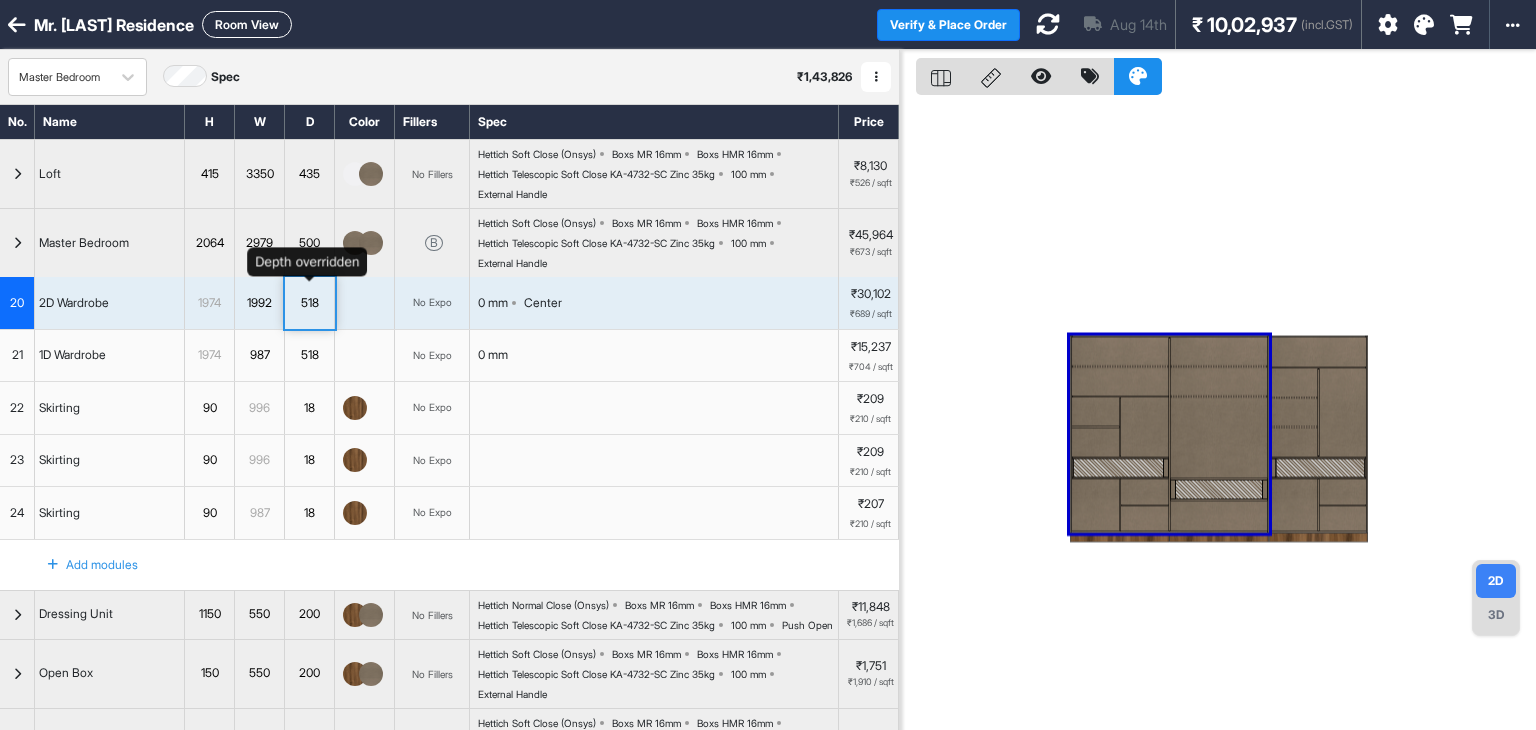 click on "518" at bounding box center [309, 303] 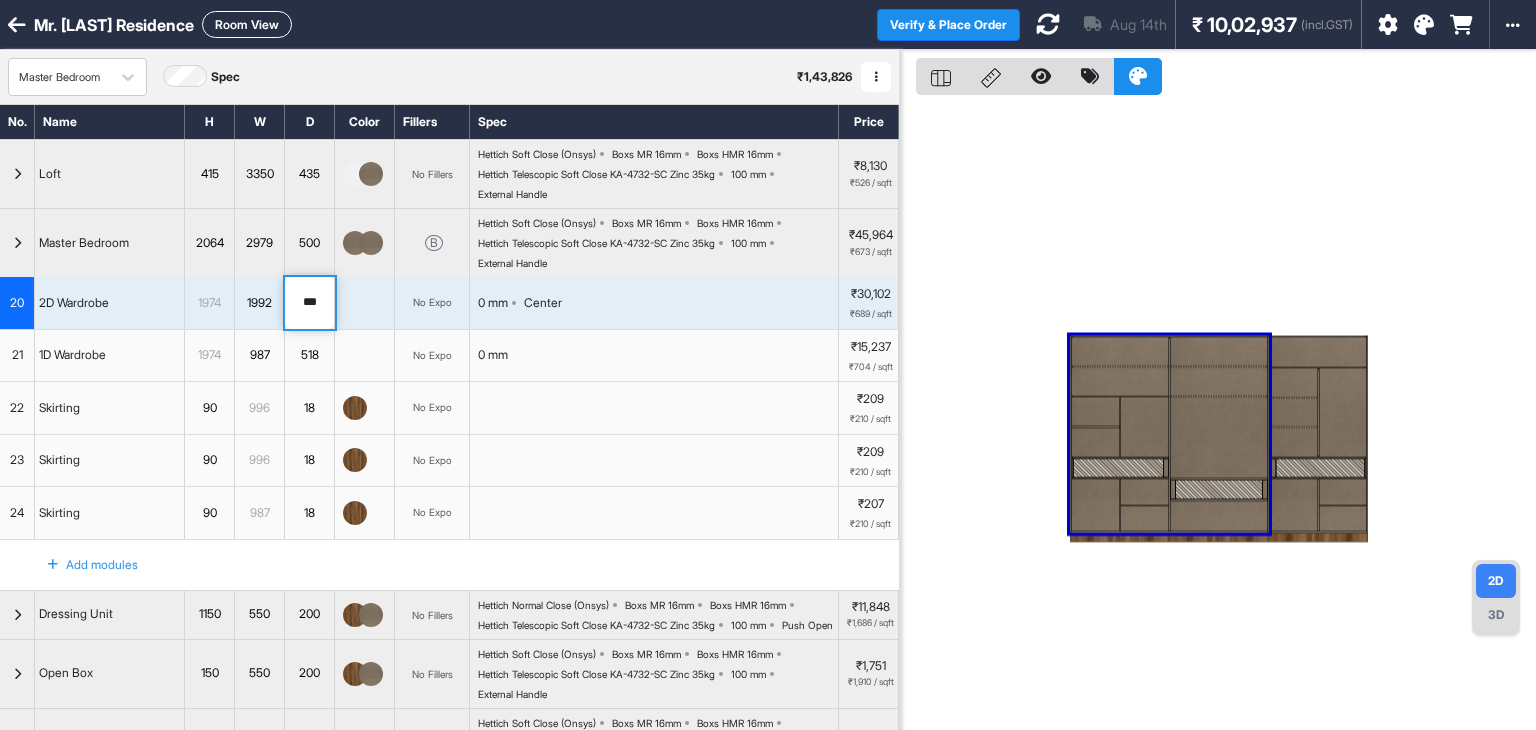 click on "***" at bounding box center [309, 303] 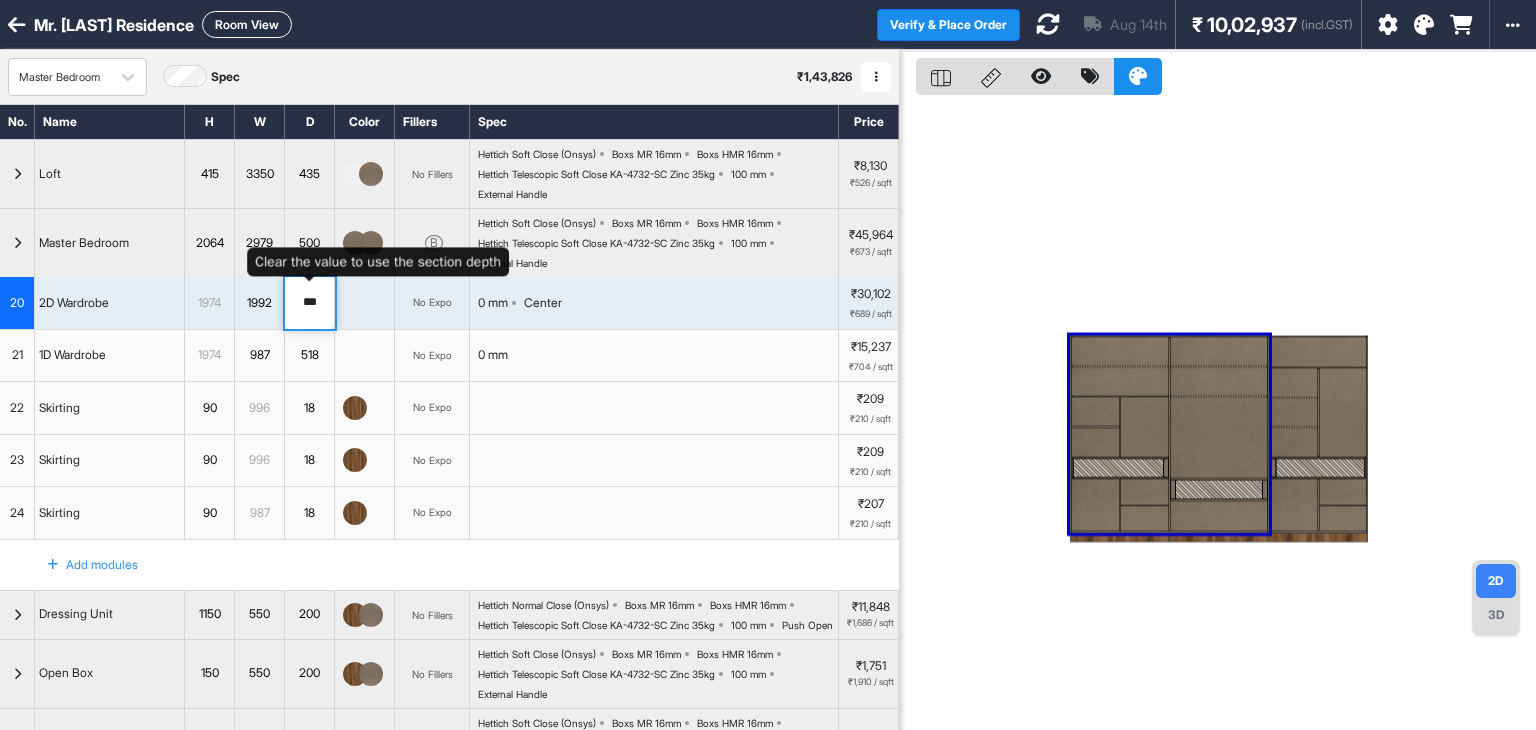click on "***" at bounding box center (309, 303) 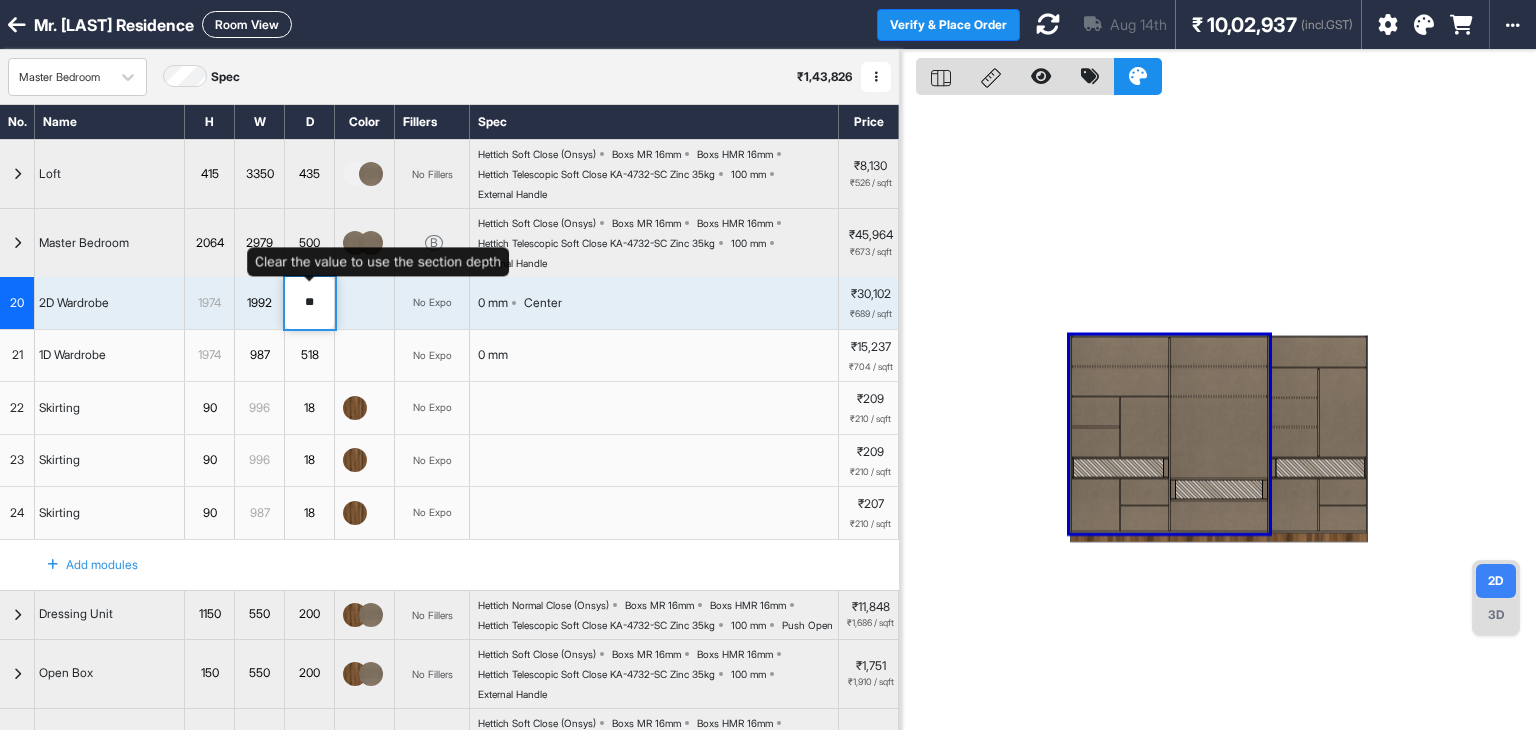 type on "***" 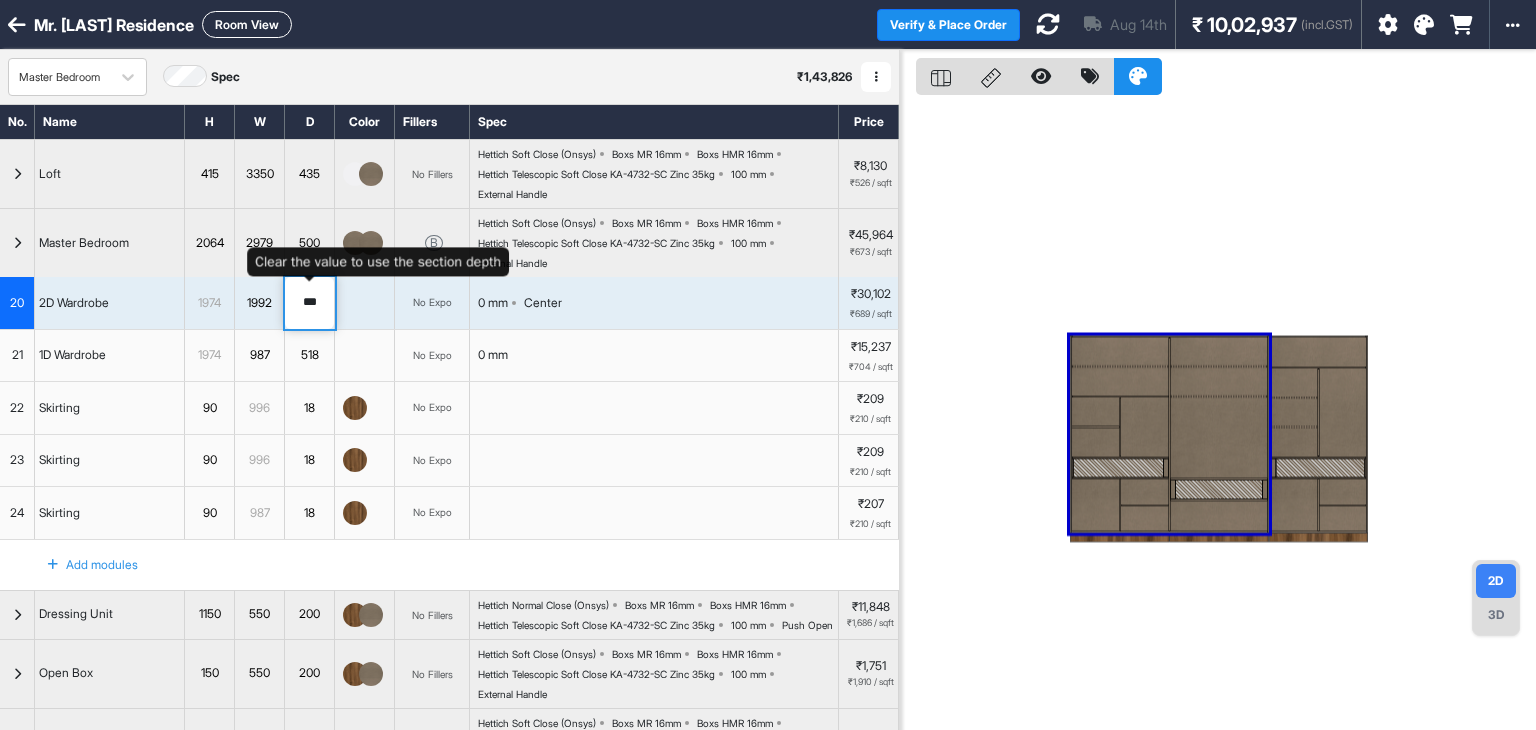 click on "***" at bounding box center (309, 303) 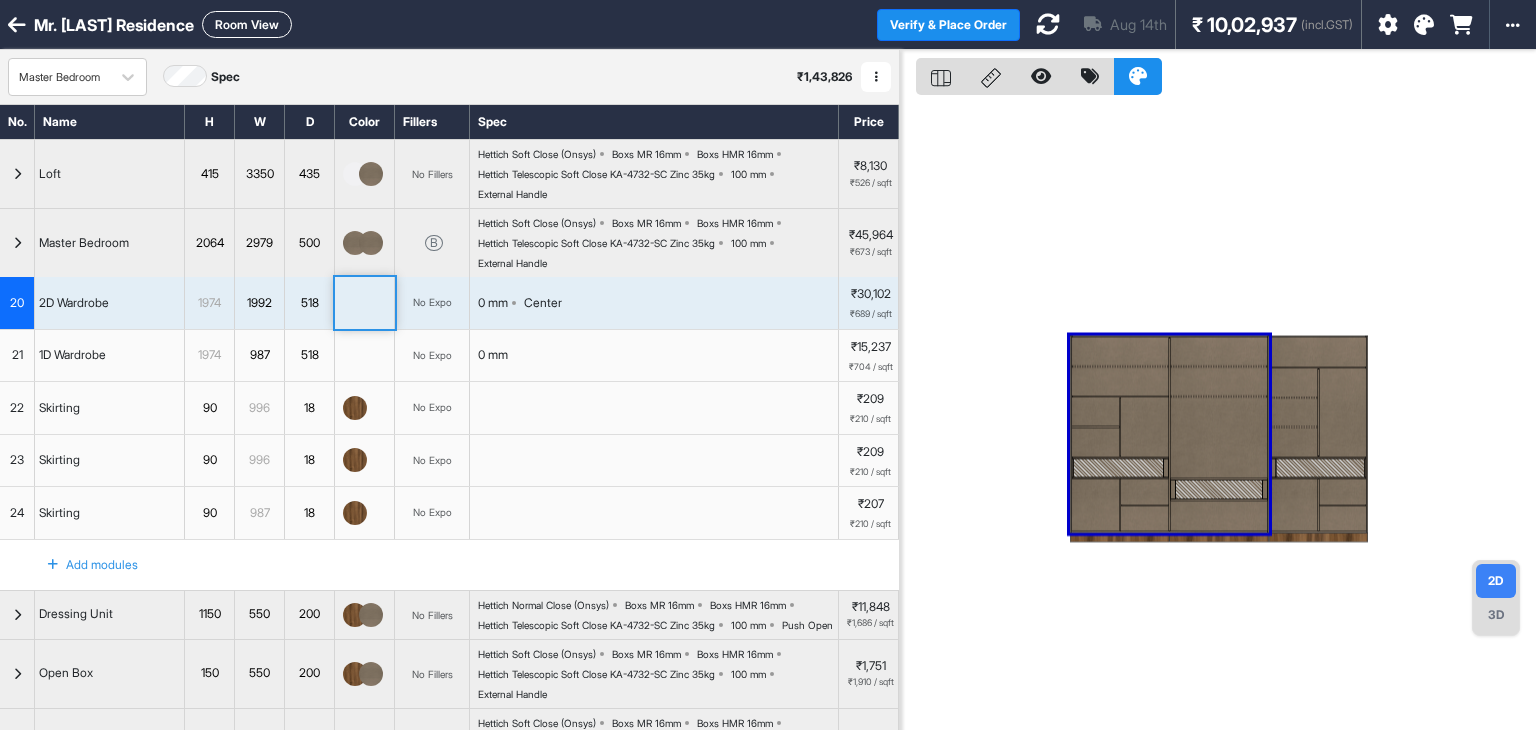 click at bounding box center [1120, 367] 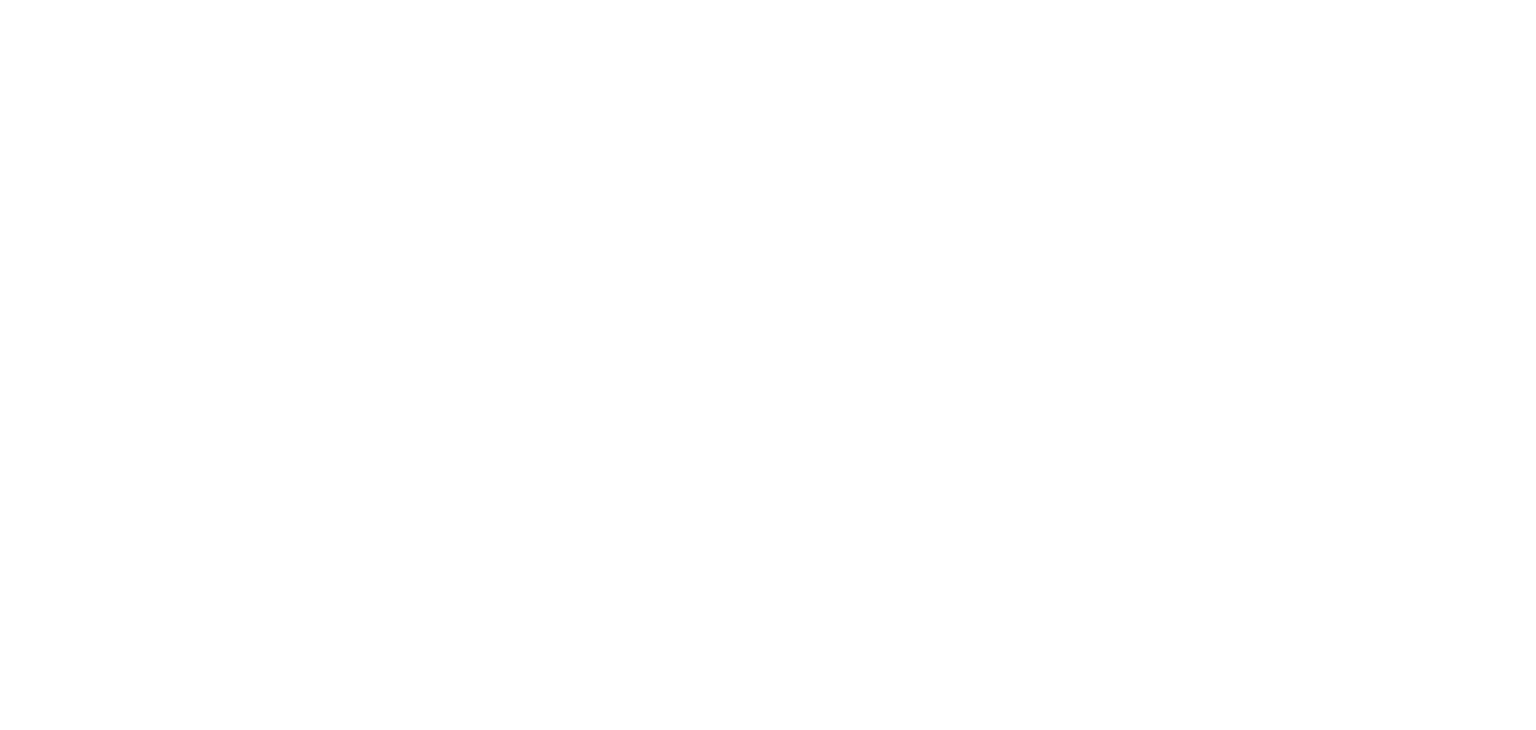 scroll, scrollTop: 0, scrollLeft: 0, axis: both 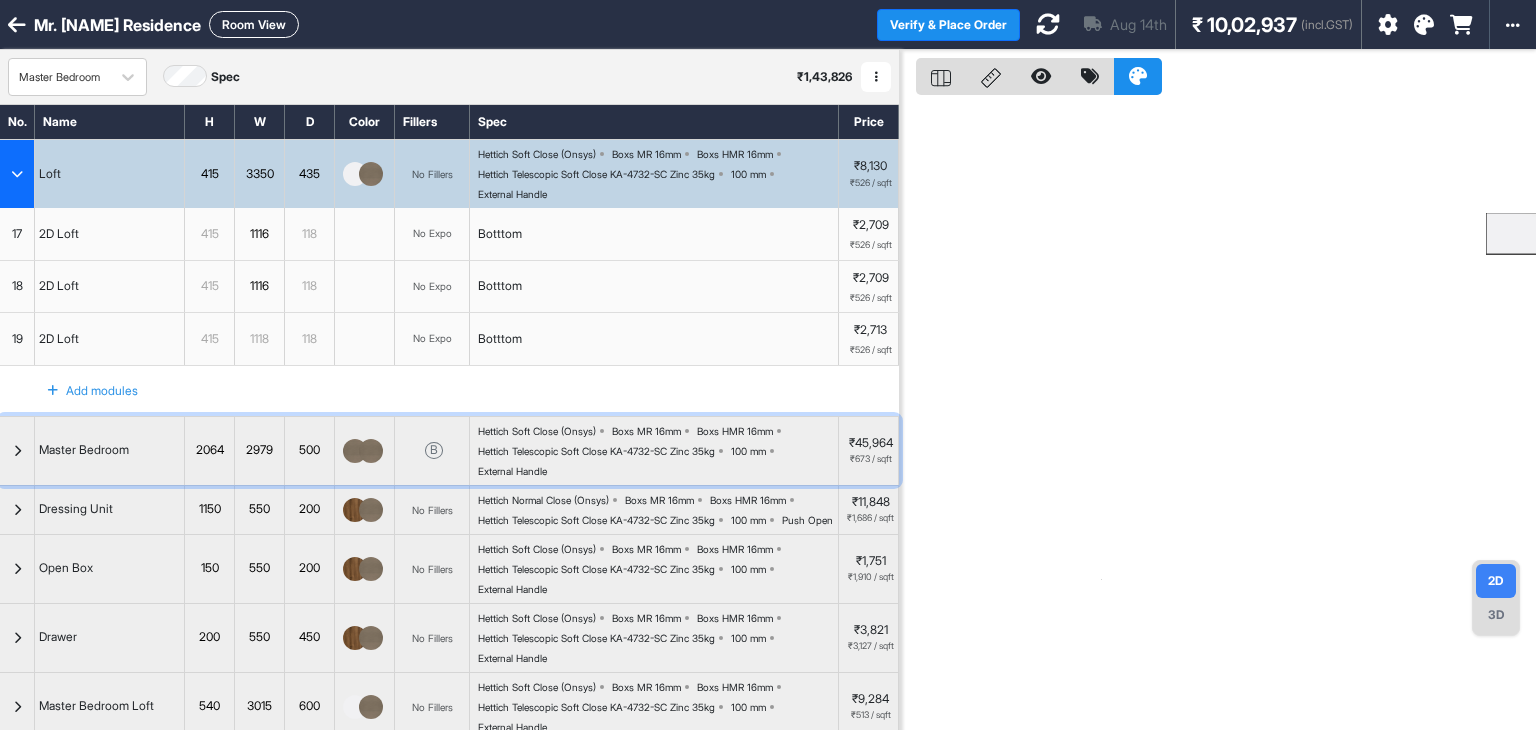 click at bounding box center (17, 451) 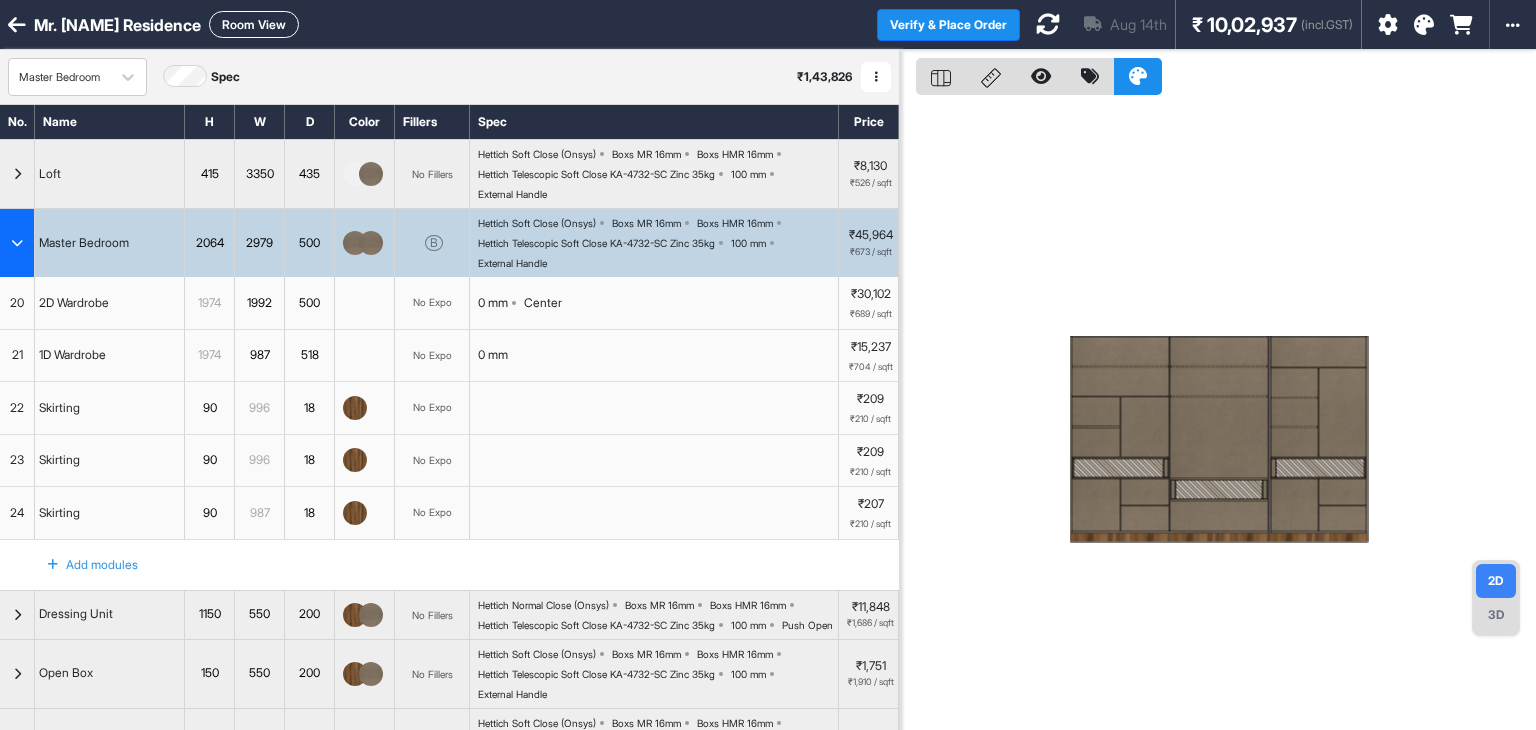 click on "500" at bounding box center [309, 243] 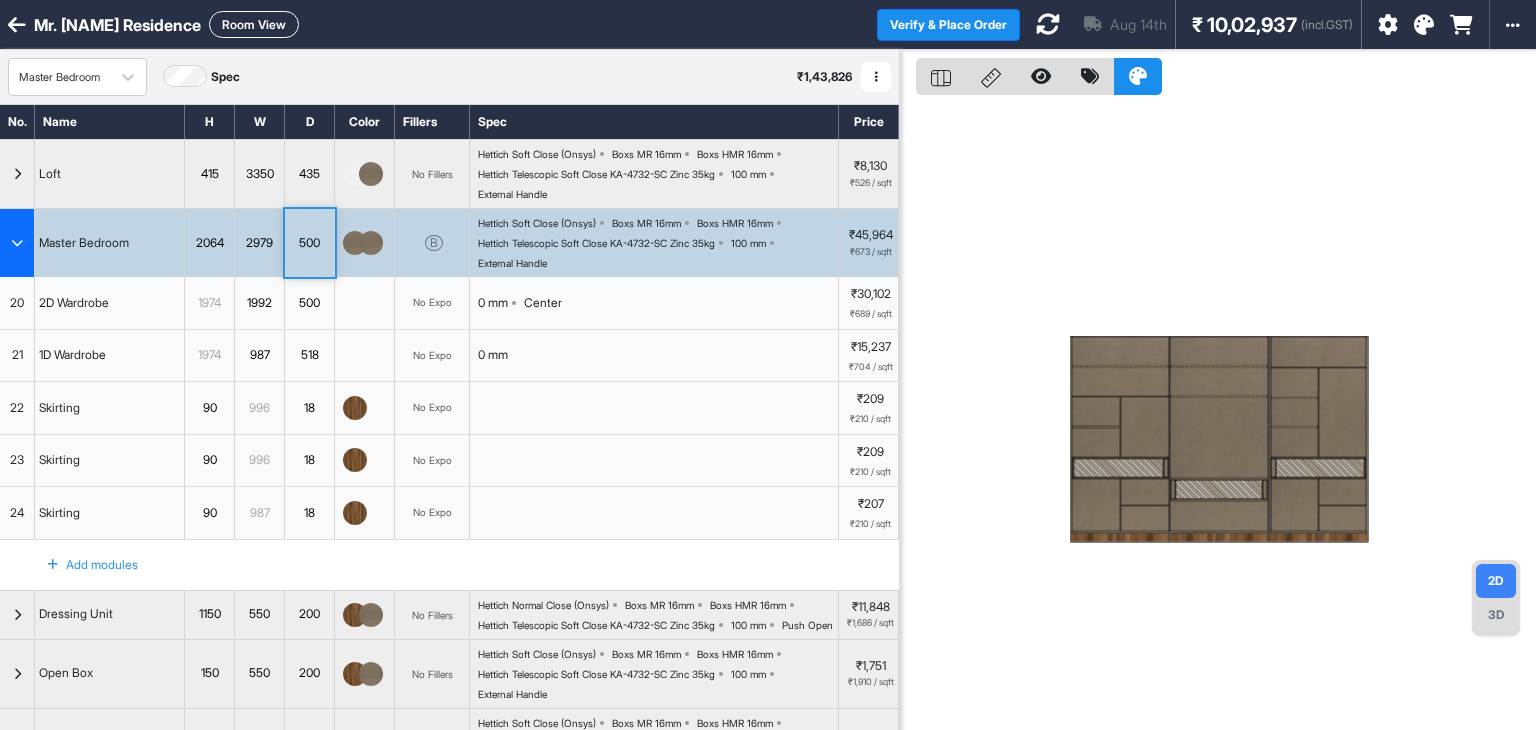 click on "500" at bounding box center (309, 243) 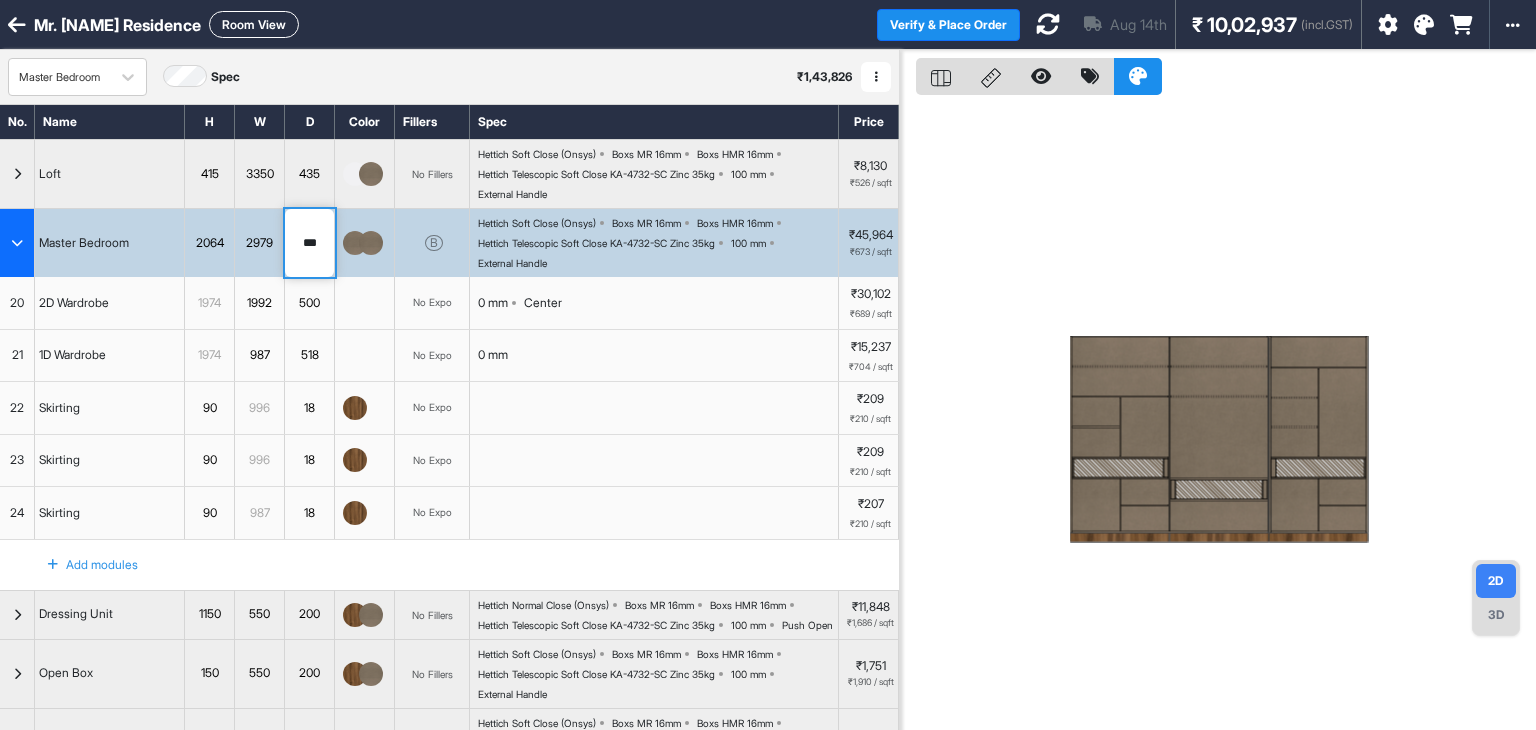 click on "***" at bounding box center [309, 243] 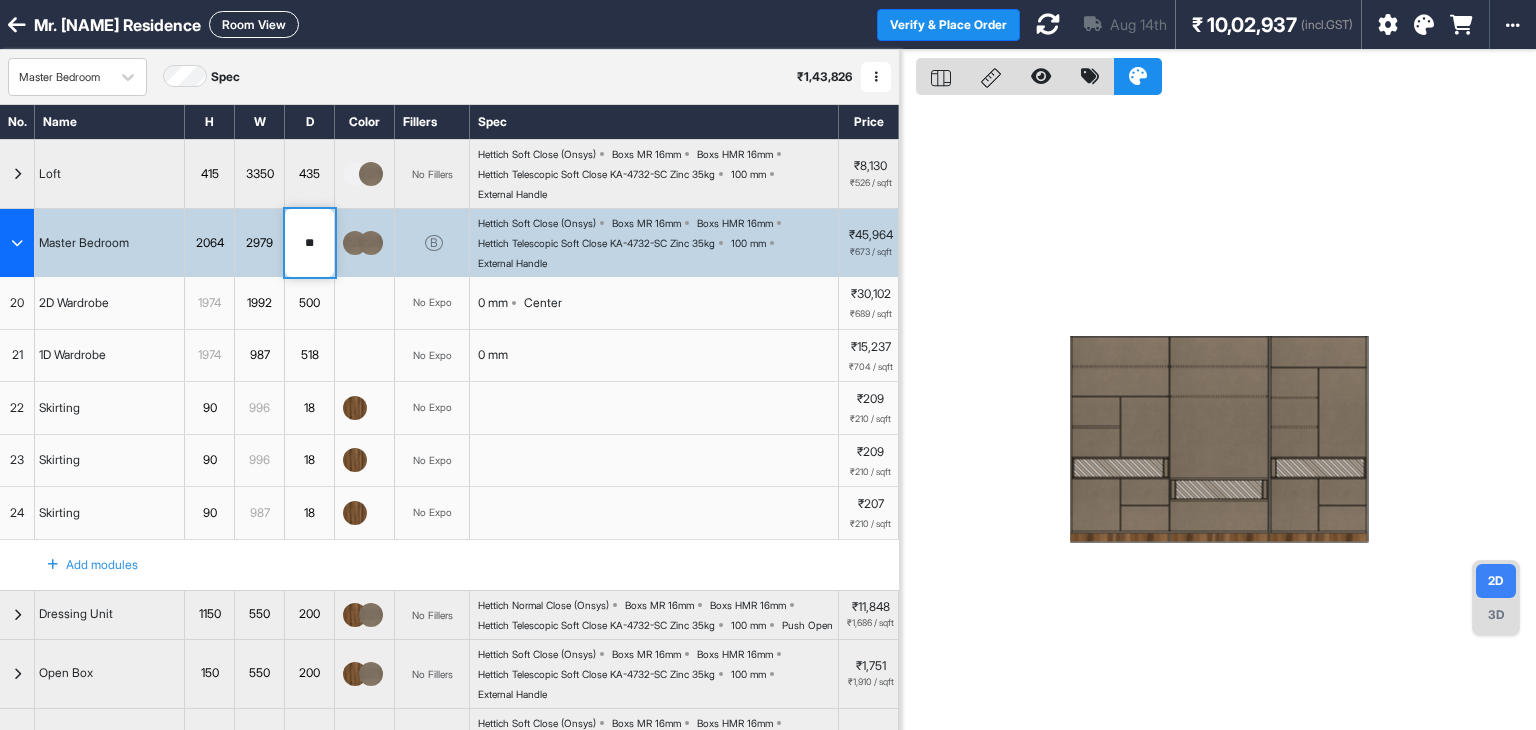 type on "***" 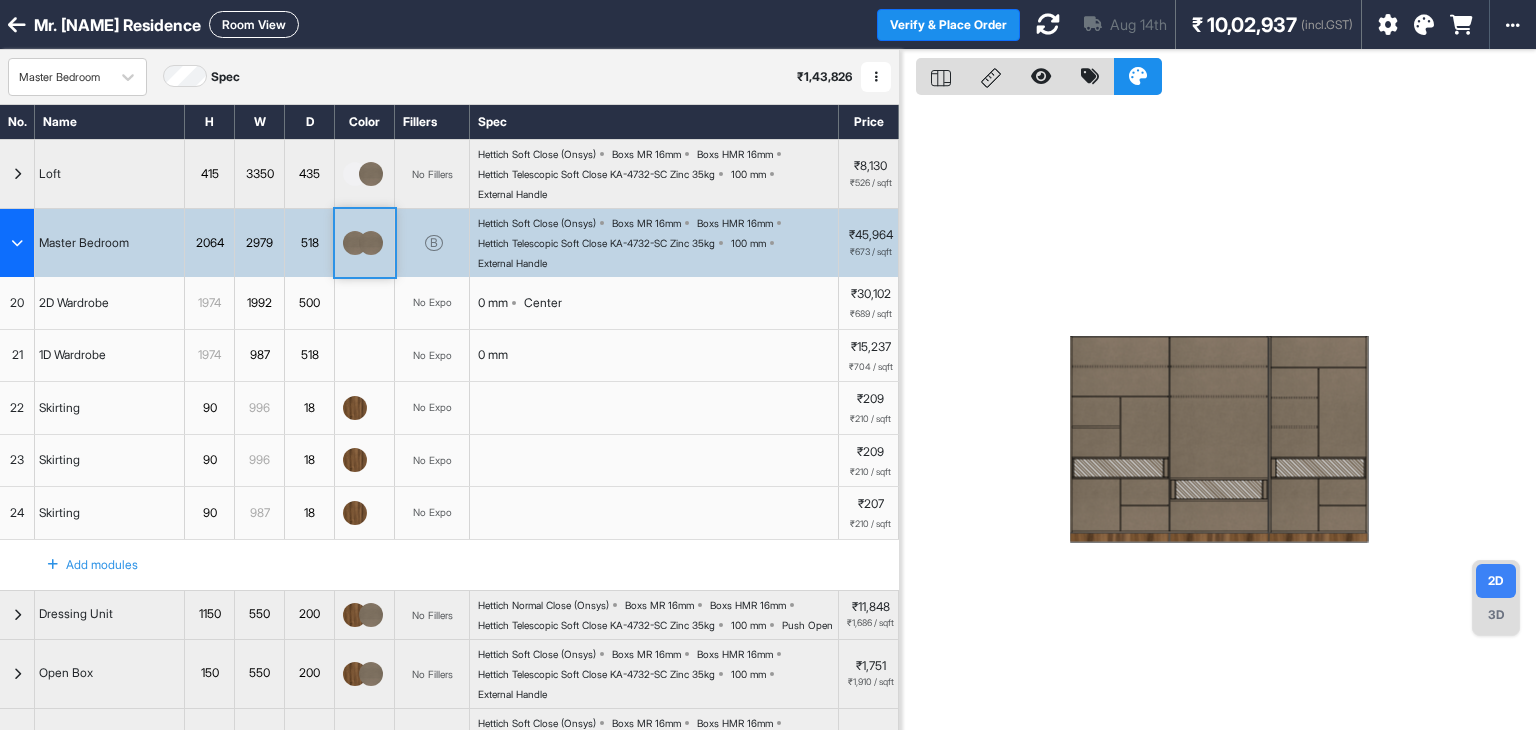 click at bounding box center (1218, 415) 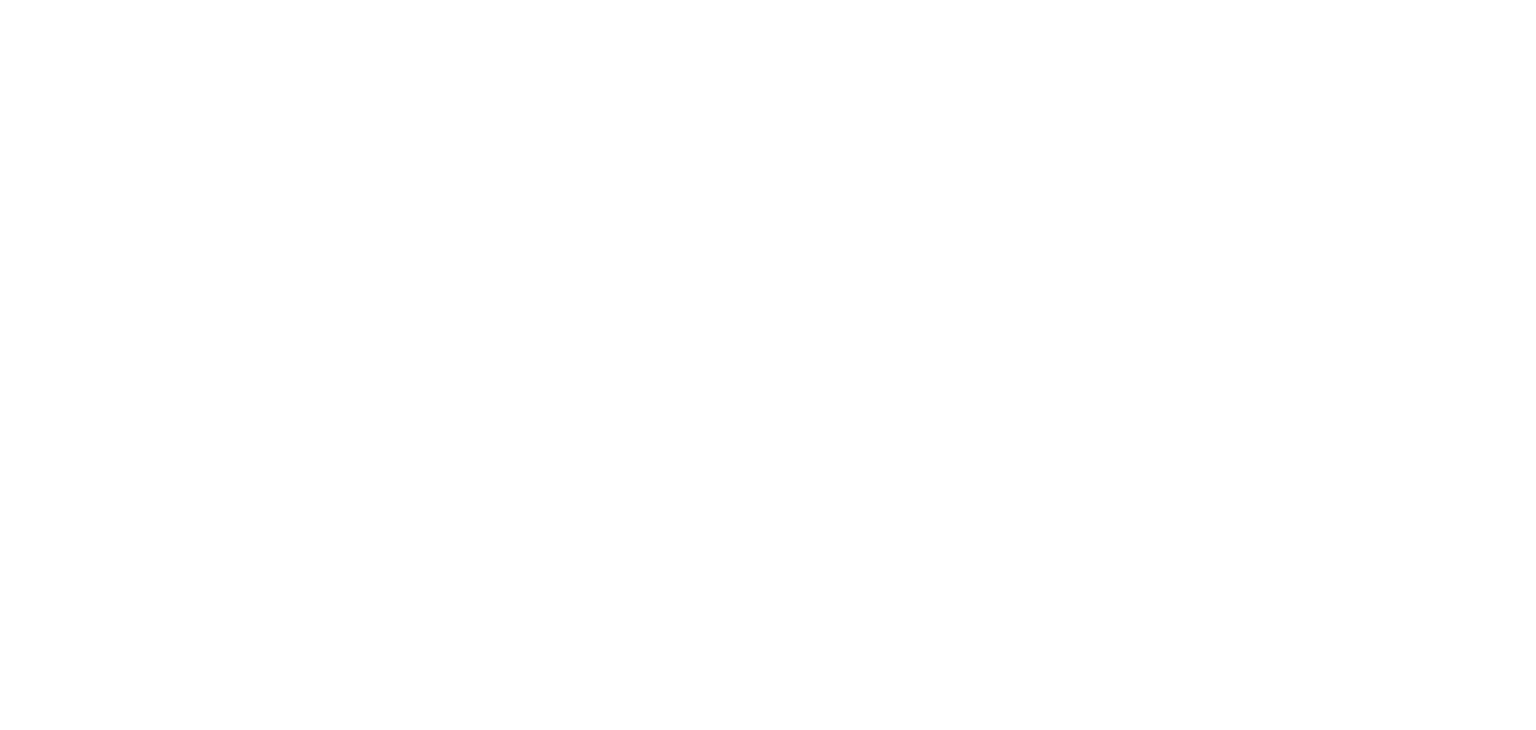scroll, scrollTop: 0, scrollLeft: 0, axis: both 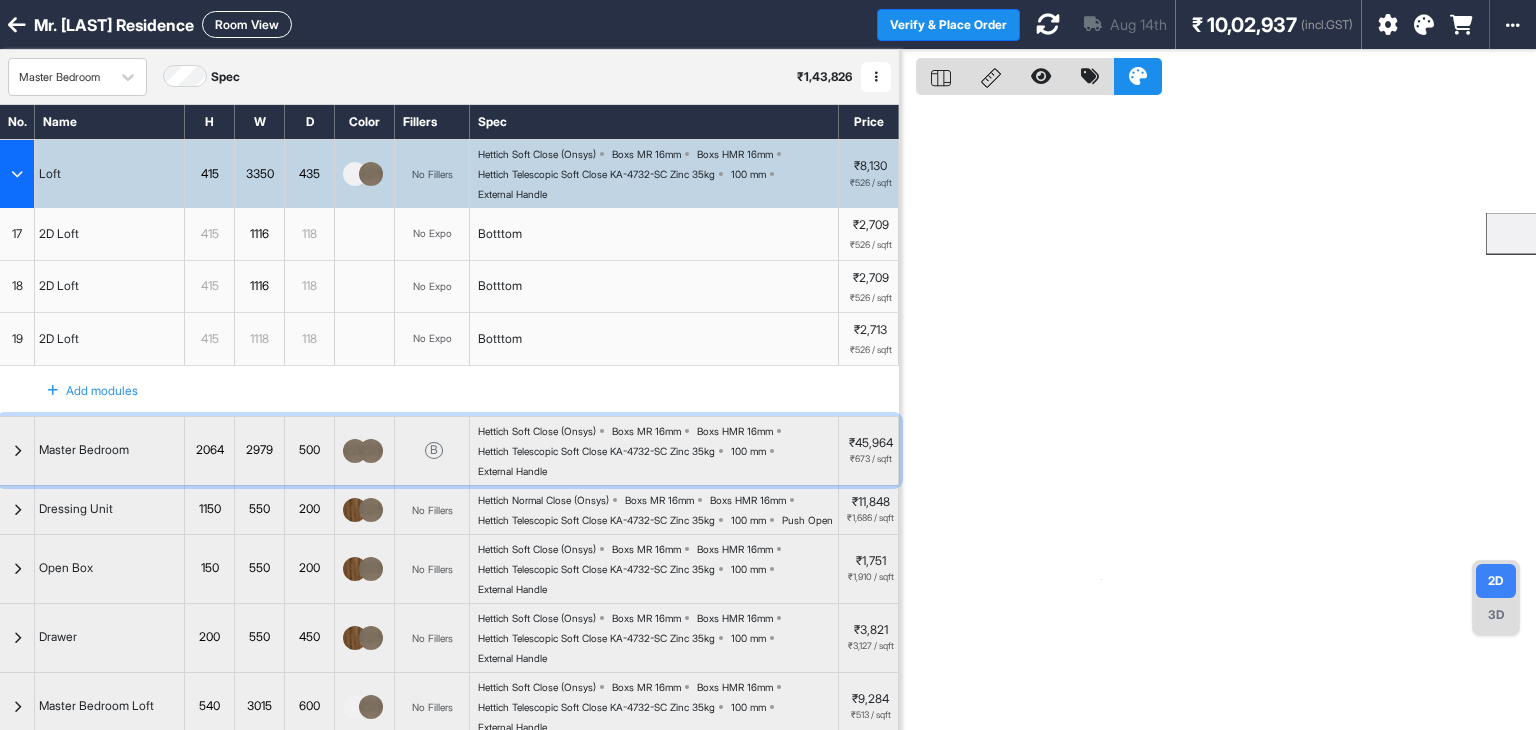 click at bounding box center [17, 451] 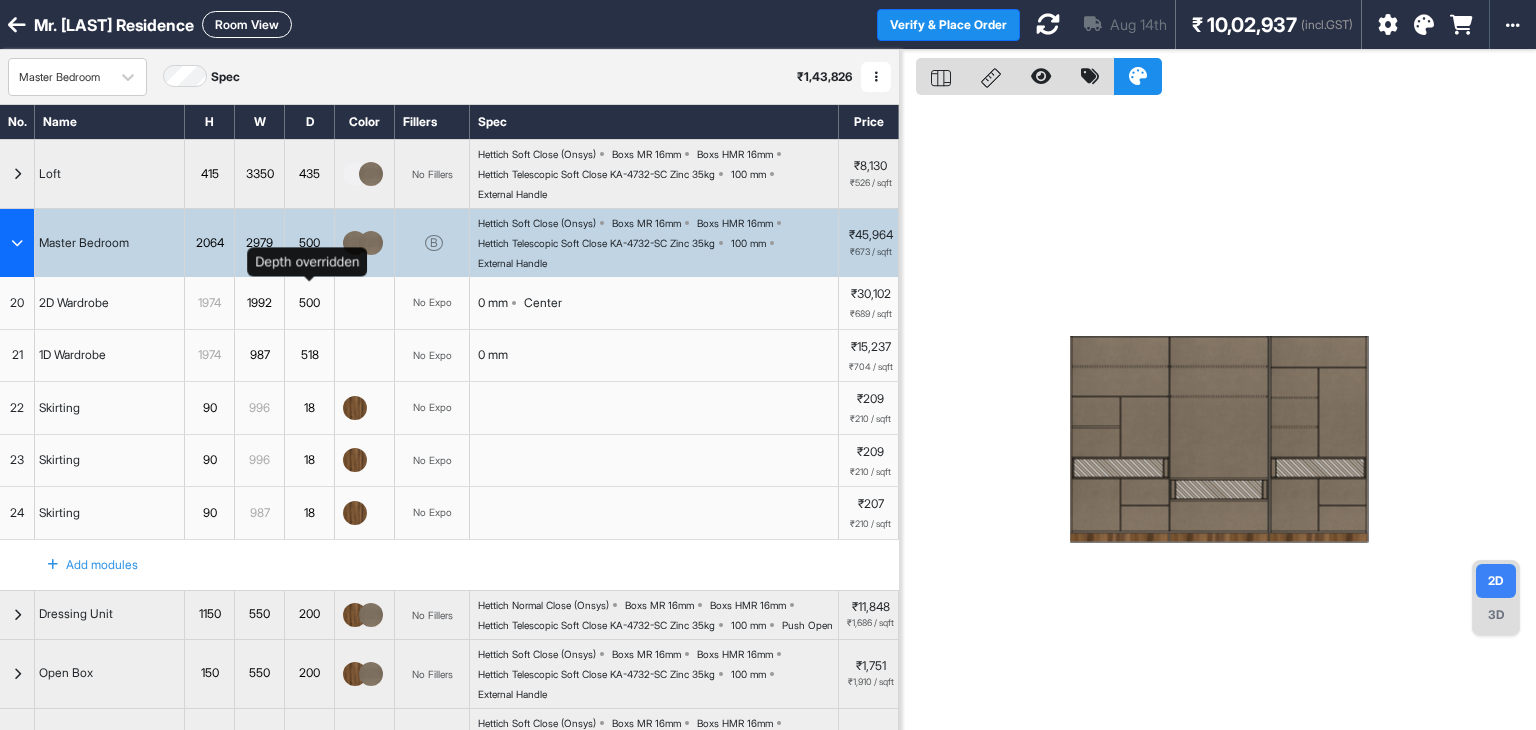 click on "500" at bounding box center [309, 303] 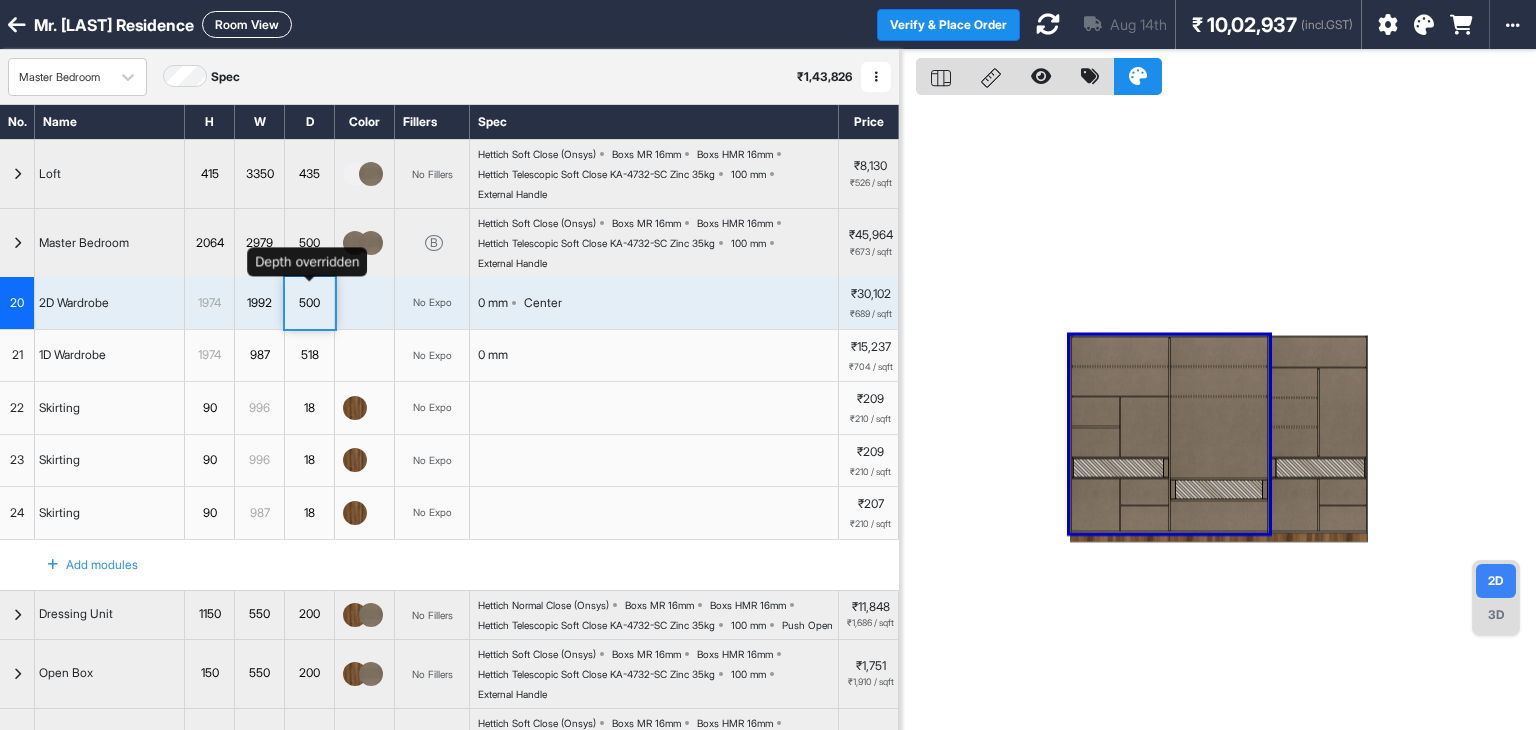 click on "500" at bounding box center [309, 303] 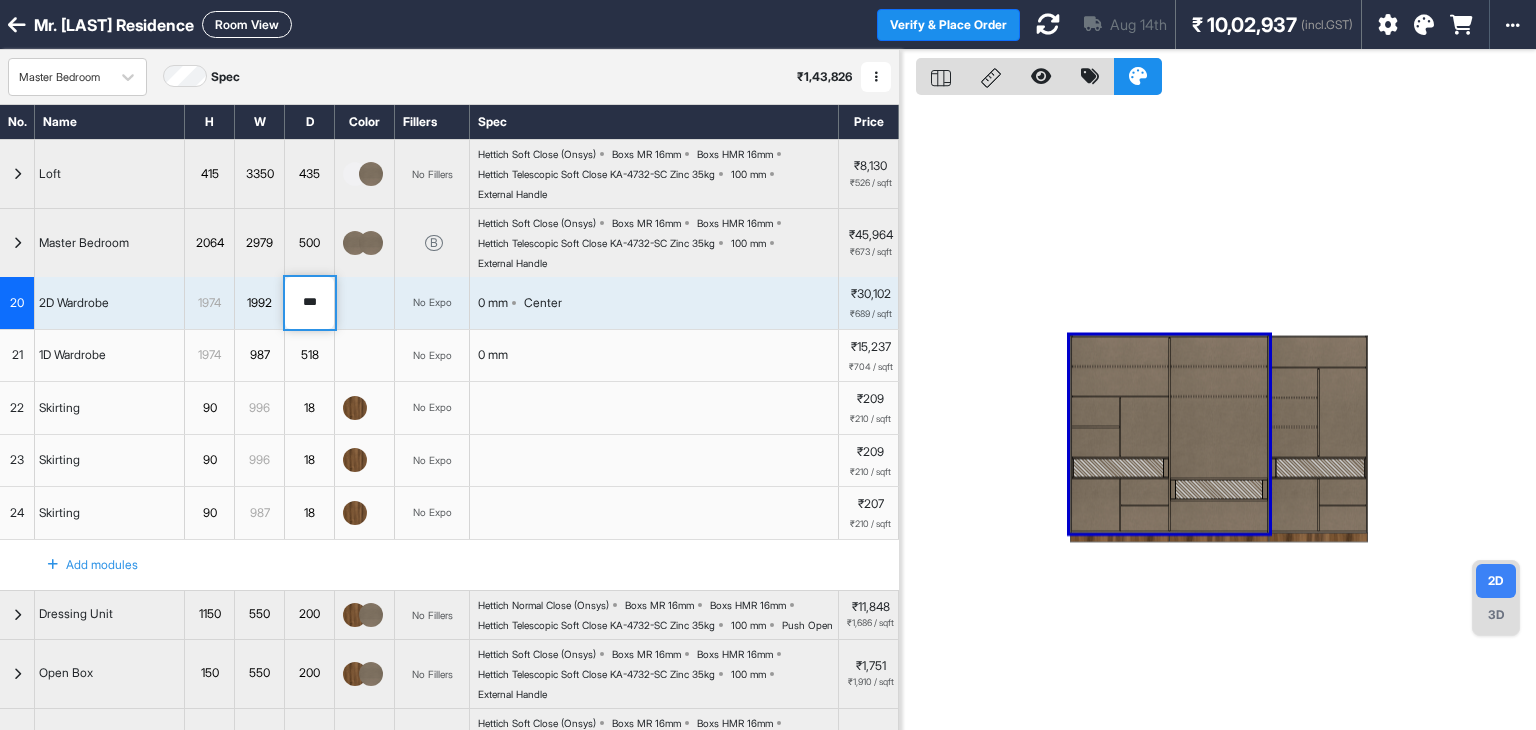click on "***" at bounding box center (309, 303) 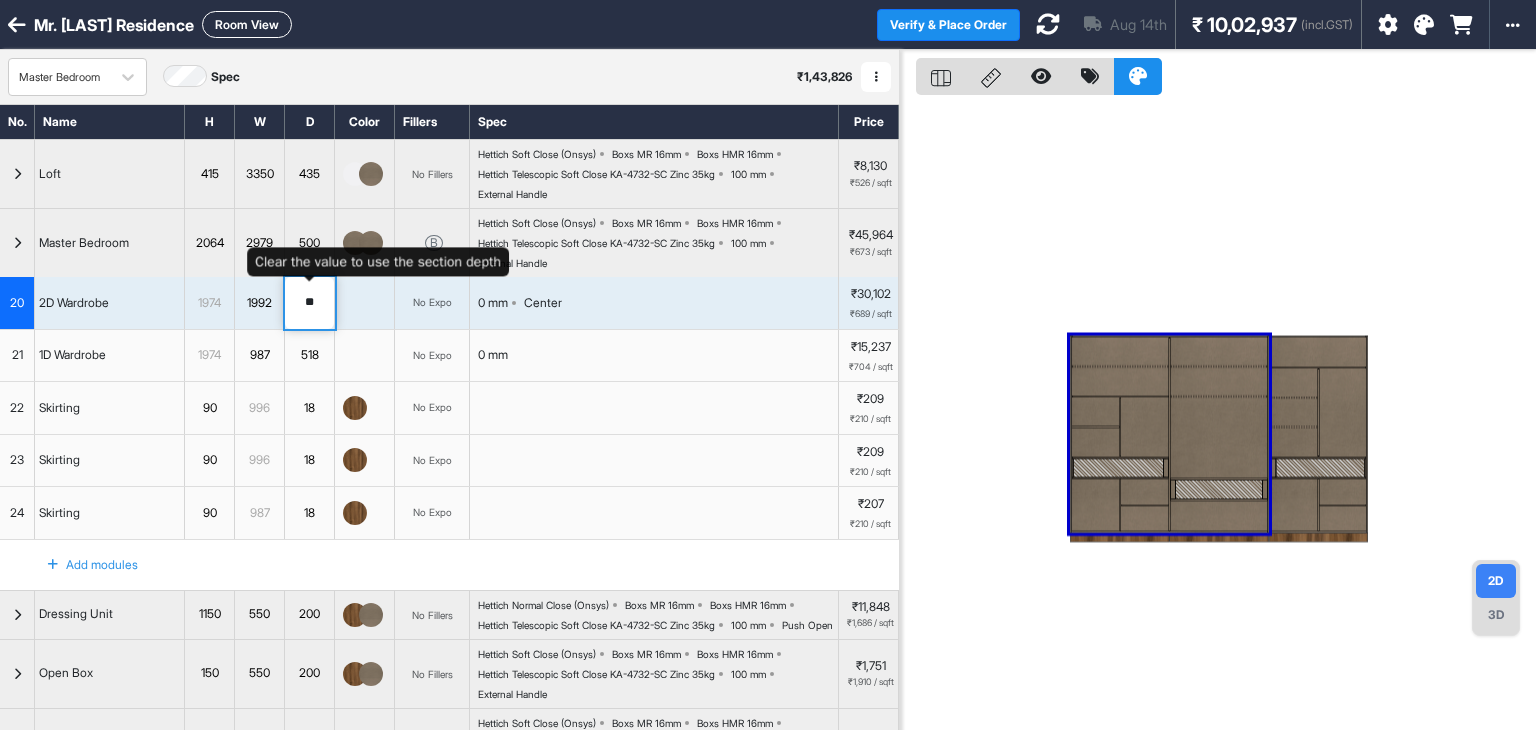 type on "***" 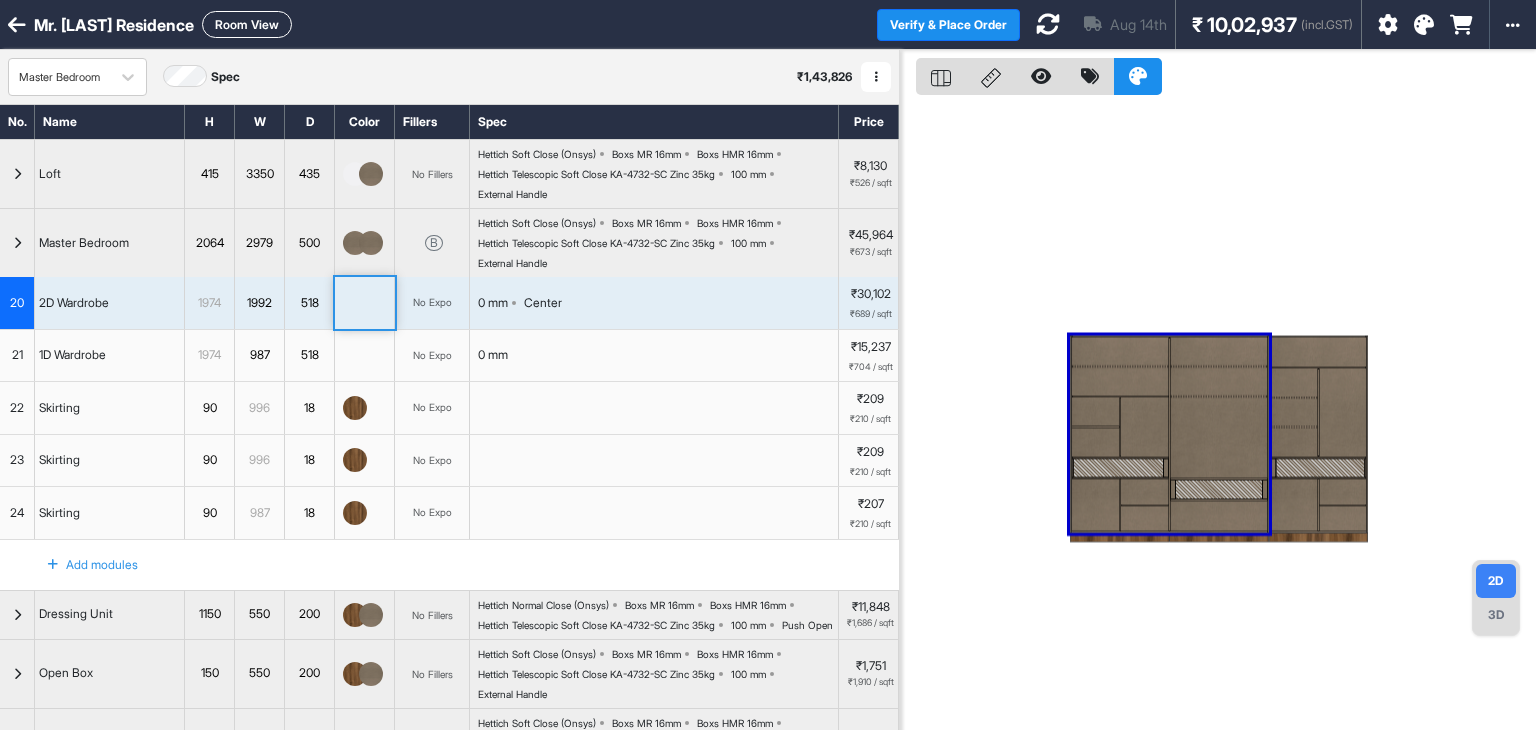 click at bounding box center [1218, 415] 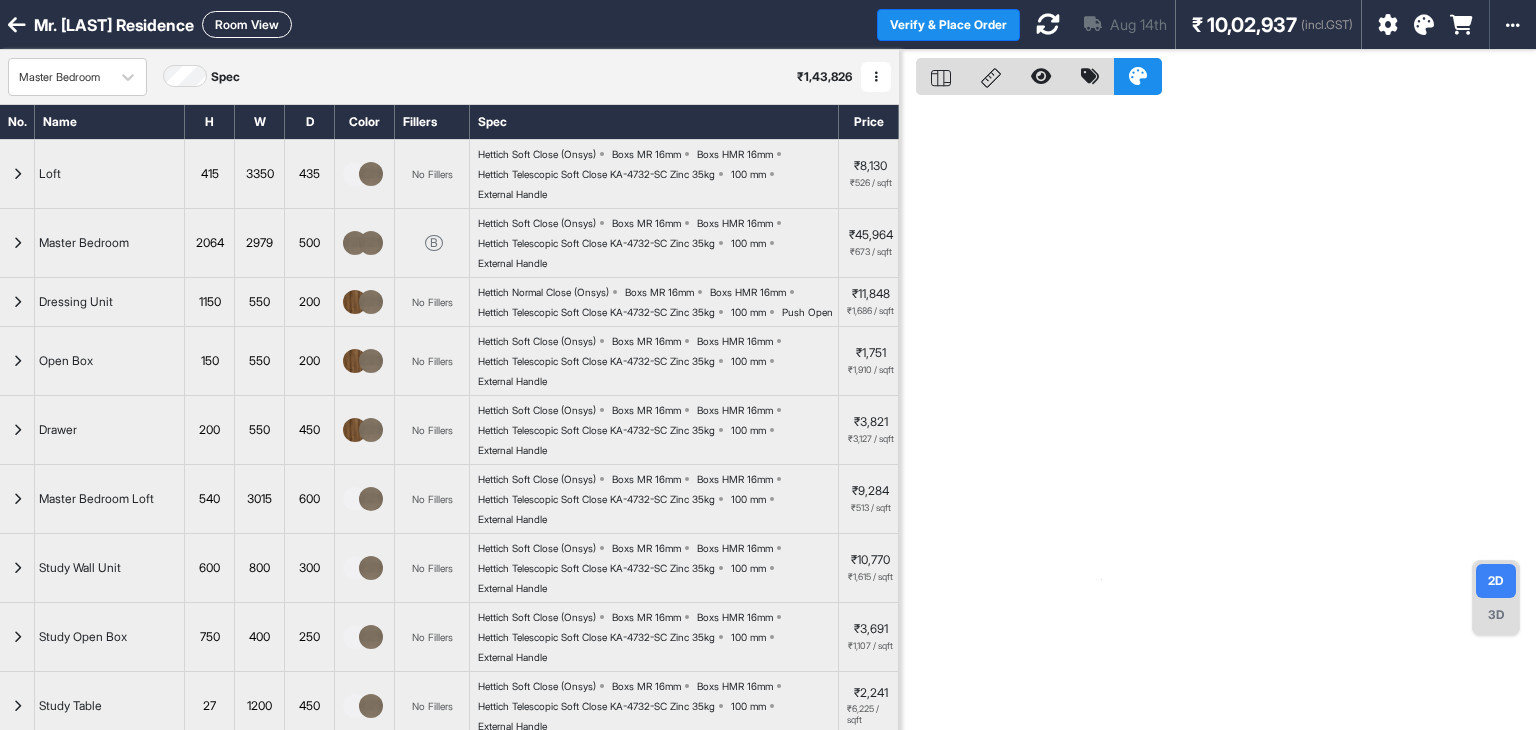 click at bounding box center [17, 243] 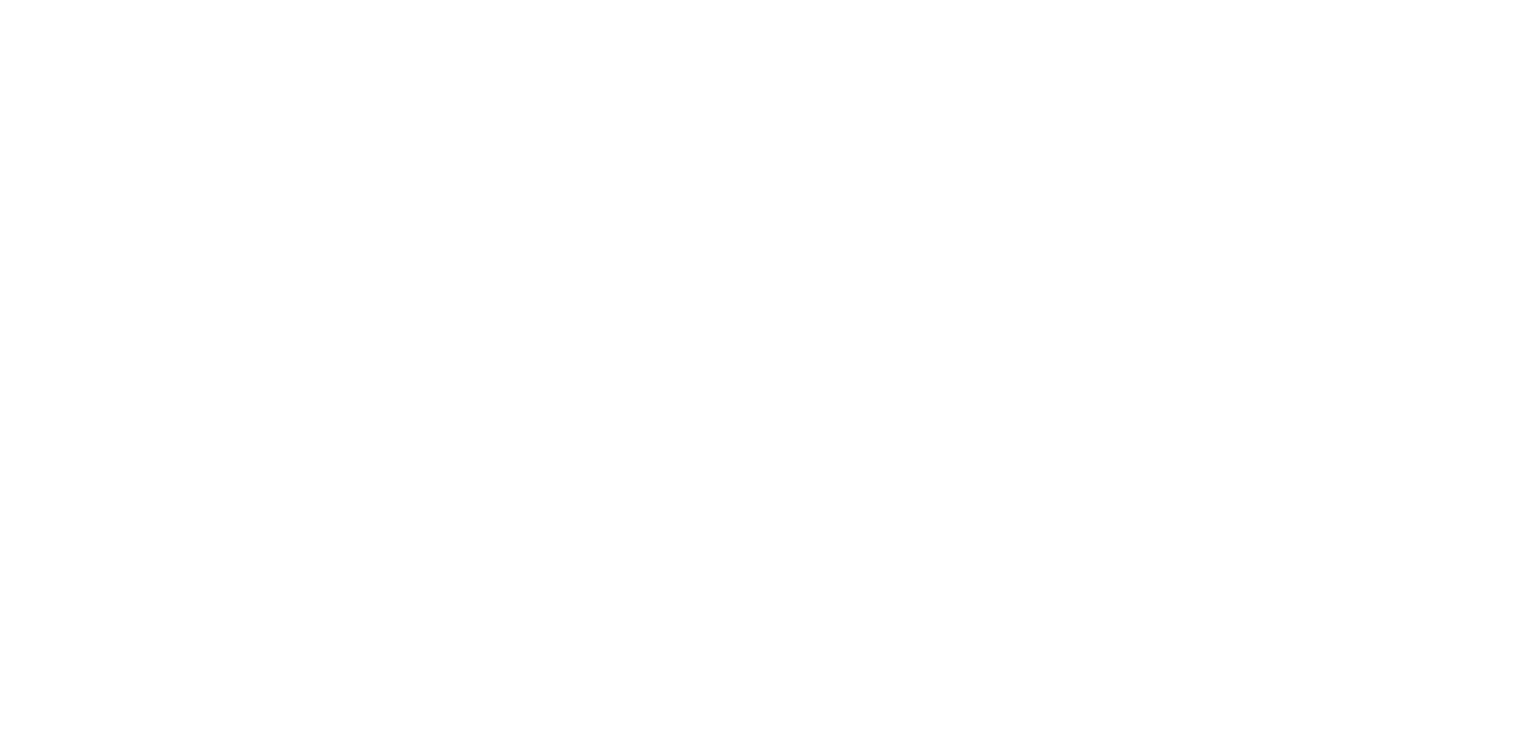 scroll, scrollTop: 0, scrollLeft: 0, axis: both 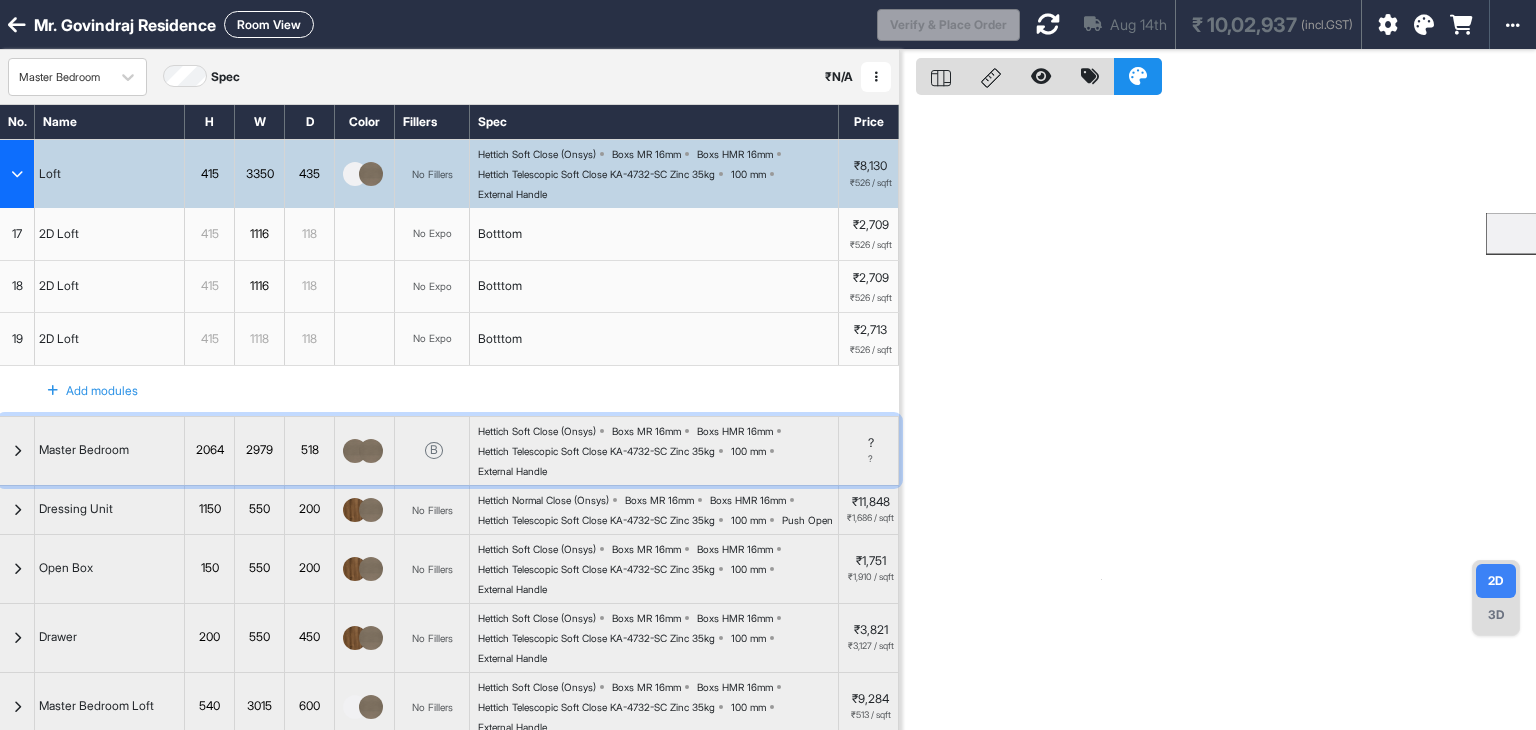 click at bounding box center [17, 451] 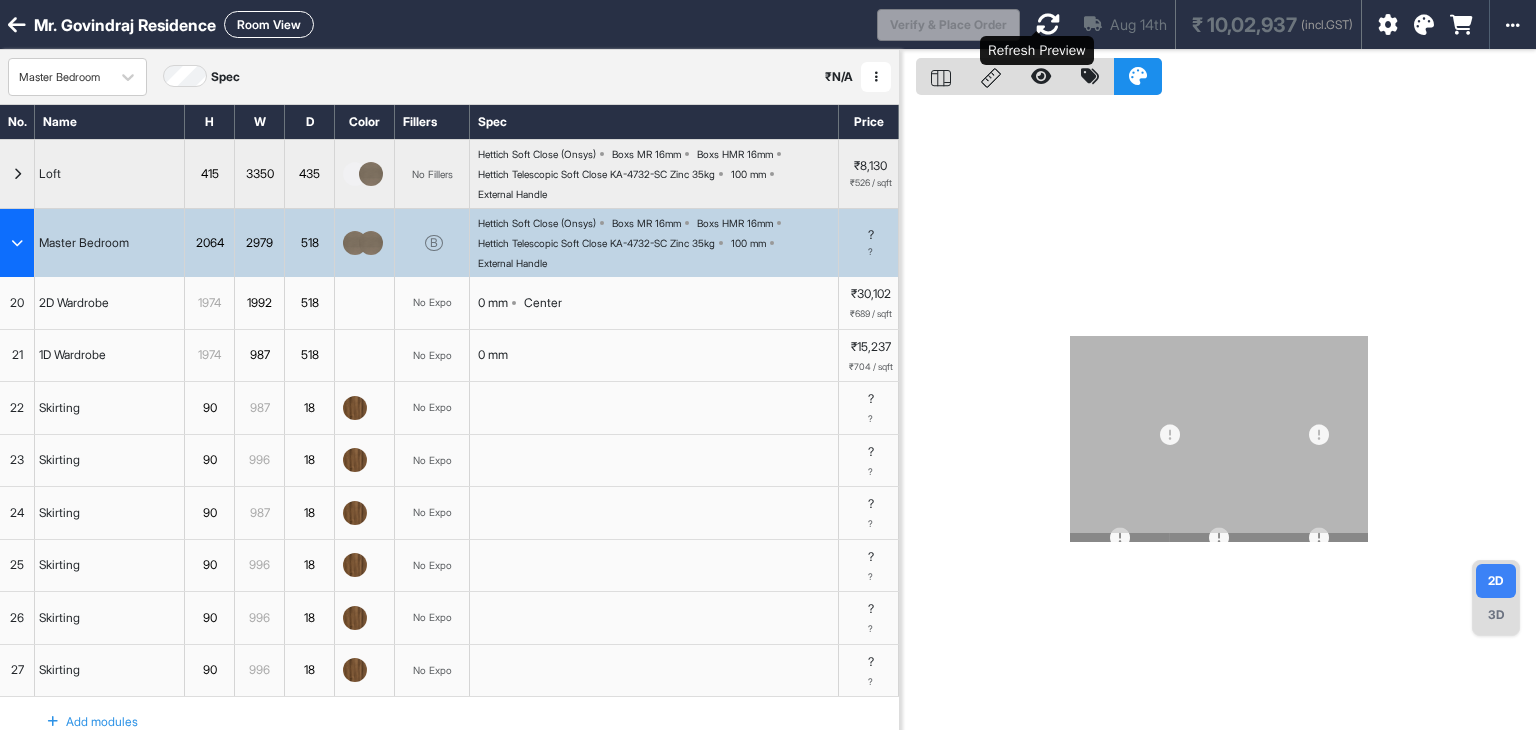 click at bounding box center [1048, 24] 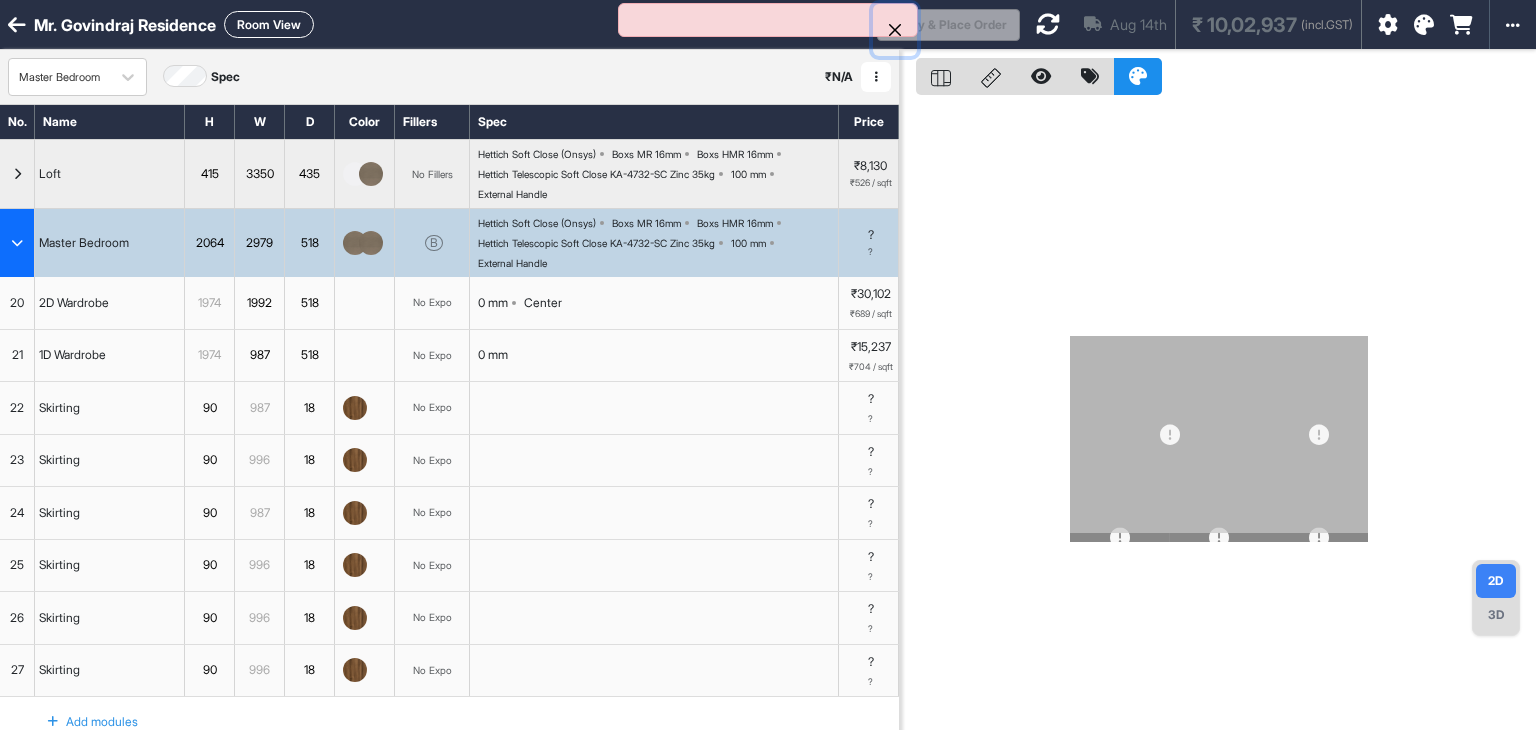 click at bounding box center [895, 30] 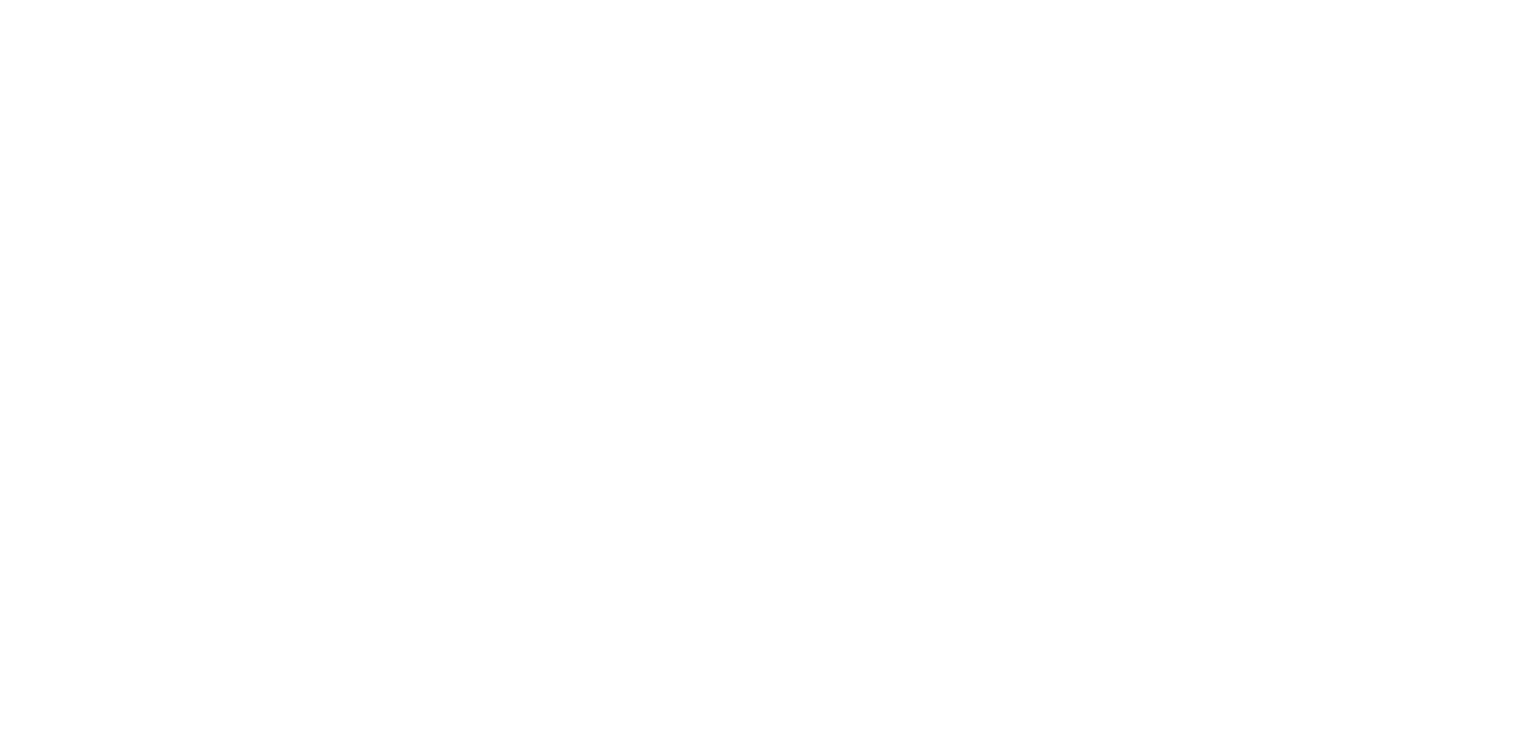 scroll, scrollTop: 0, scrollLeft: 0, axis: both 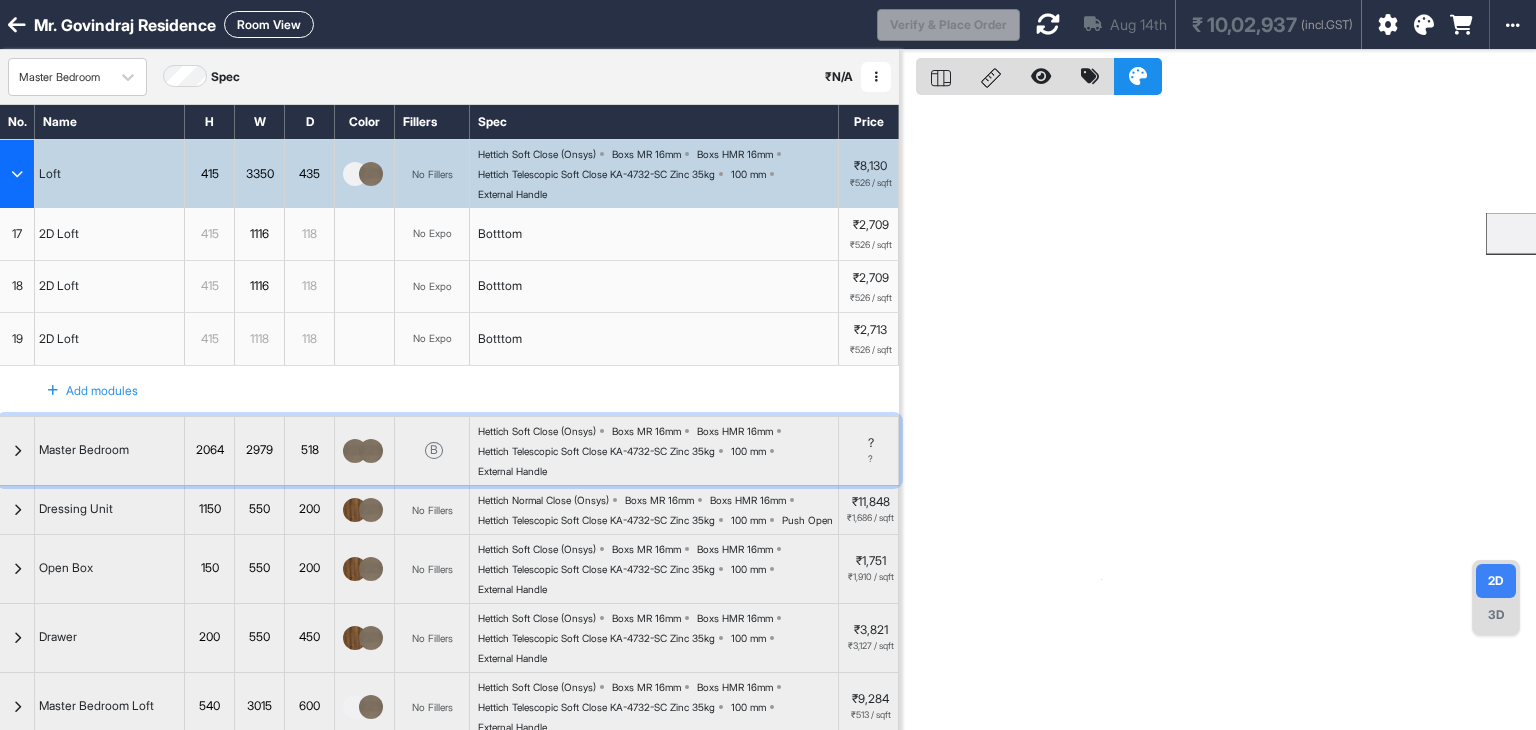click at bounding box center [17, 451] 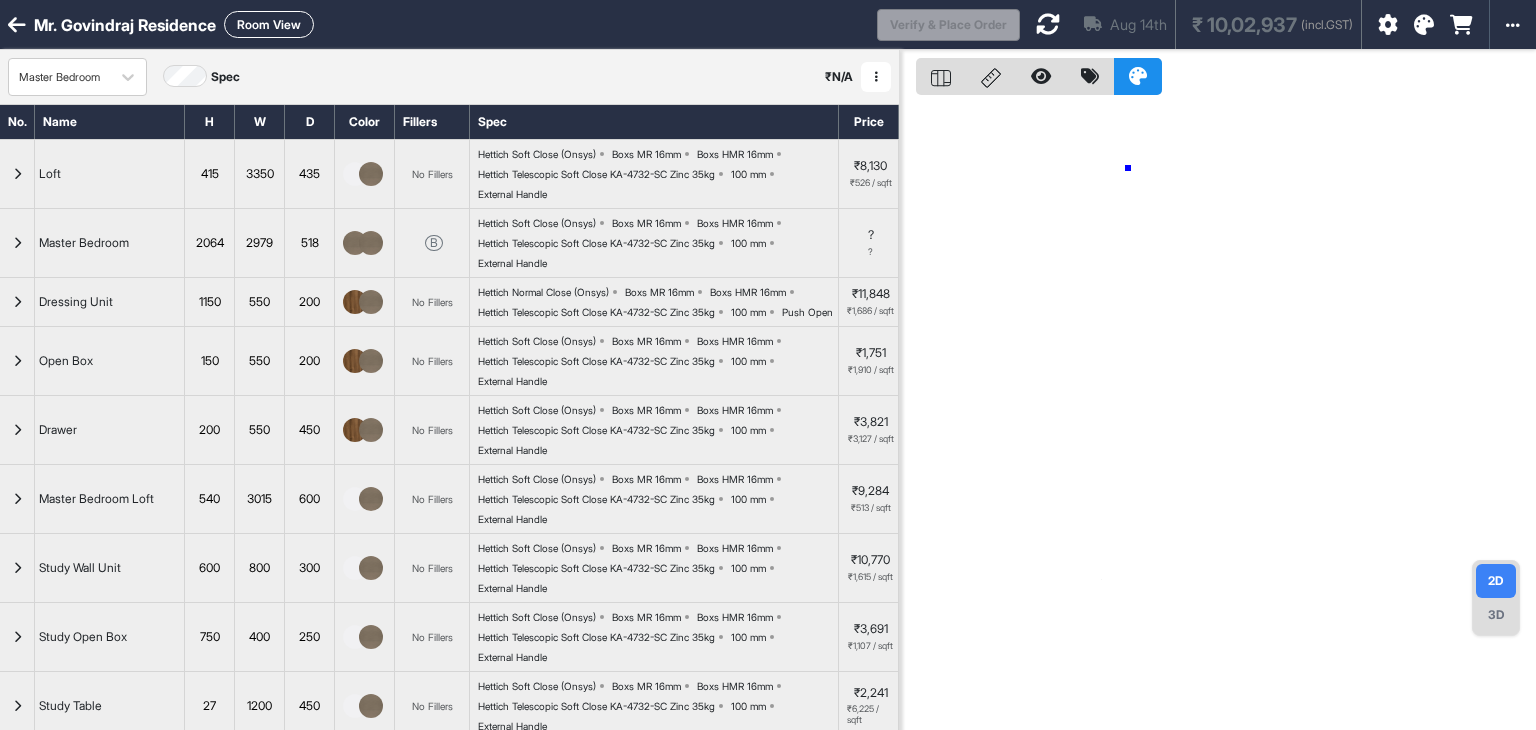 click at bounding box center [1218, 415] 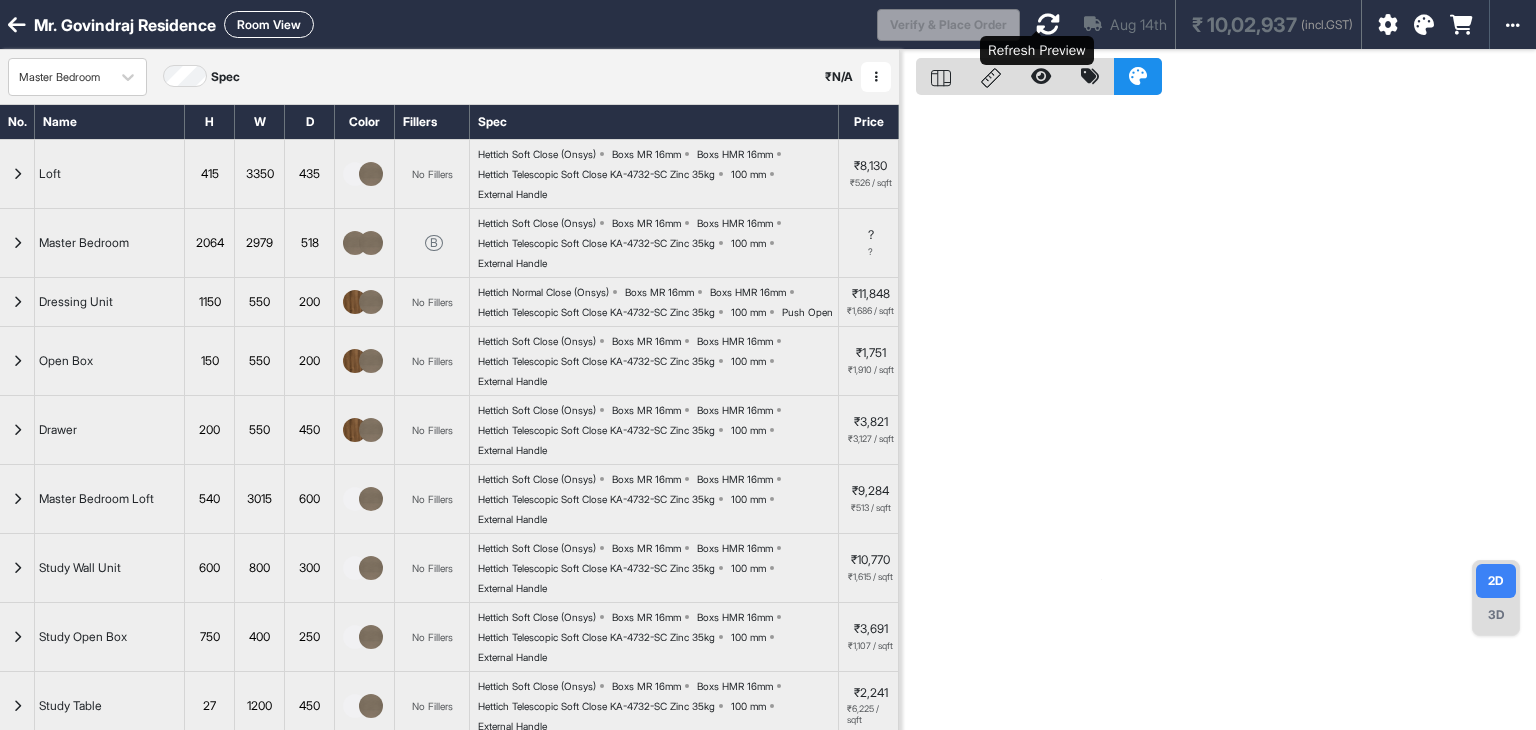click at bounding box center [1048, 24] 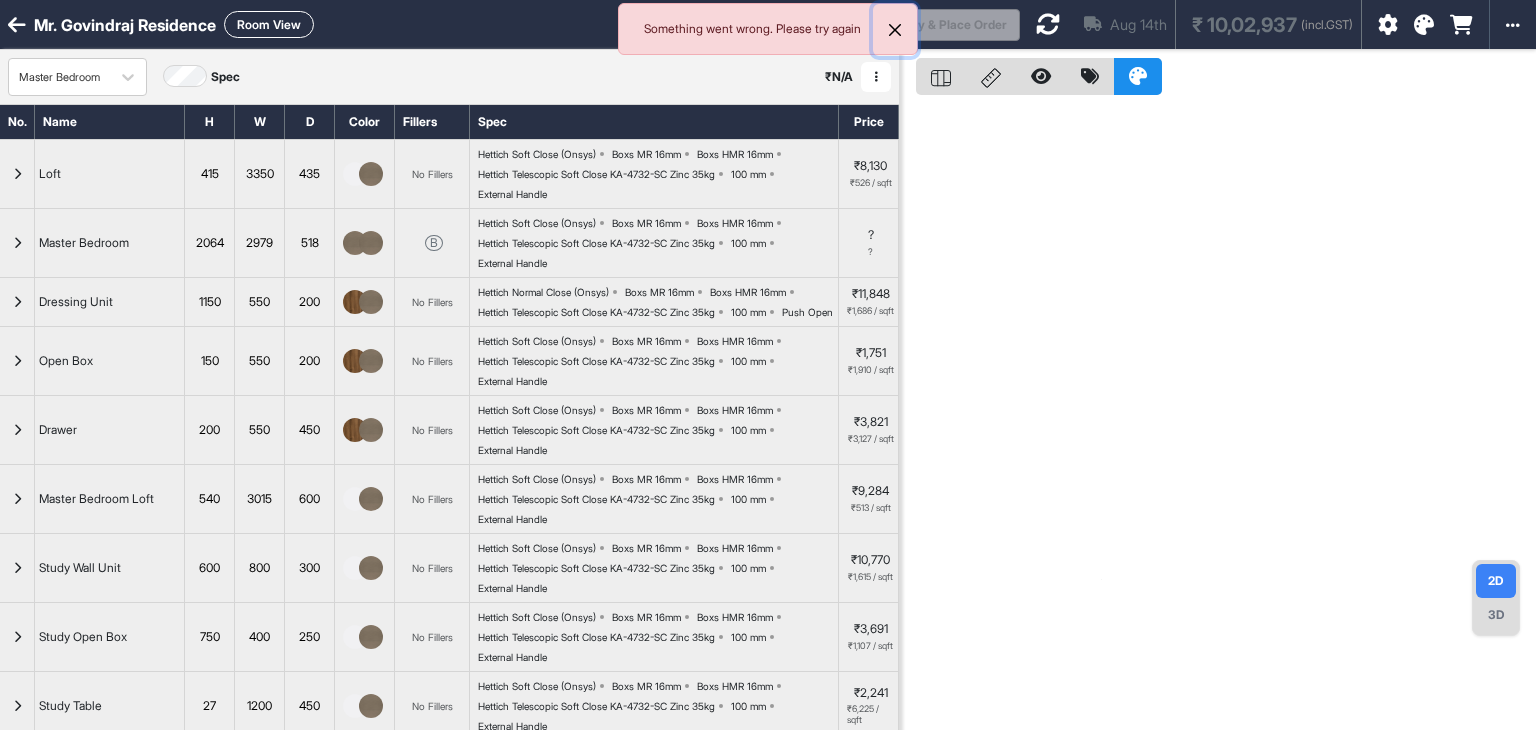 click at bounding box center (895, 30) 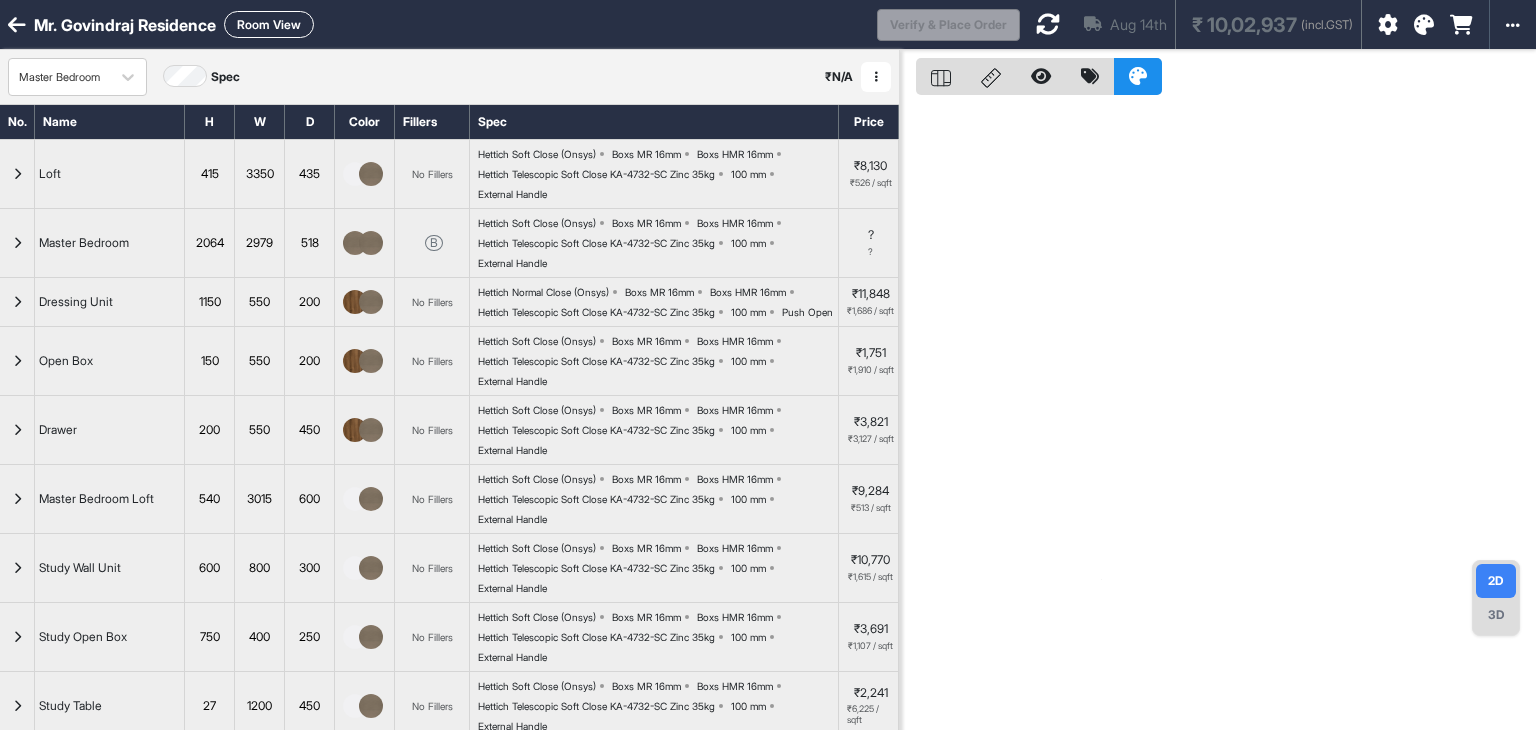 click on "Mr. [LAST] Residence Room View" at bounding box center (438, 24) 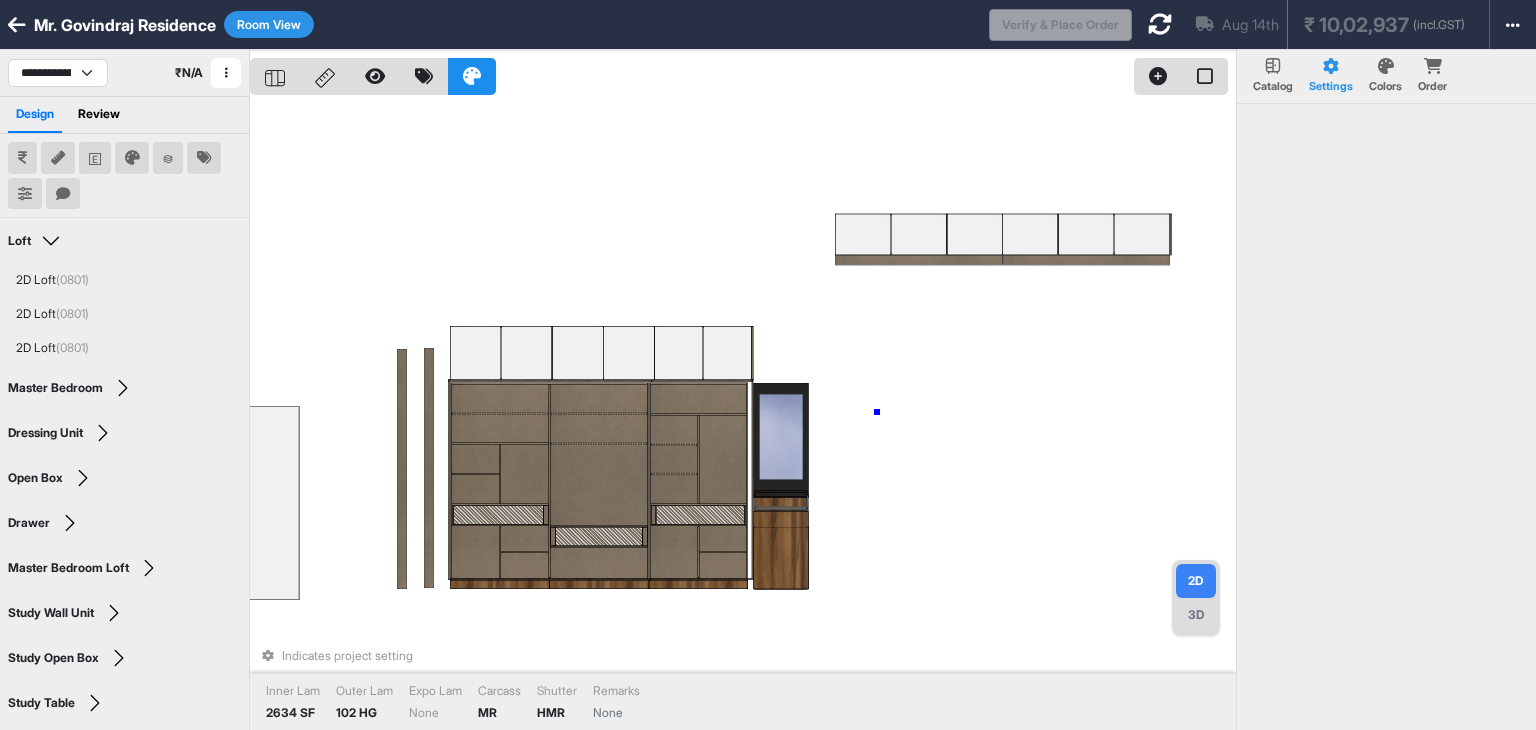 click on "Indicates project setting Inner Lam 2634 SF Outer Lam 102 HG Expo Lam None Carcass MR Shutter HMR Remarks None" at bounding box center [743, 415] 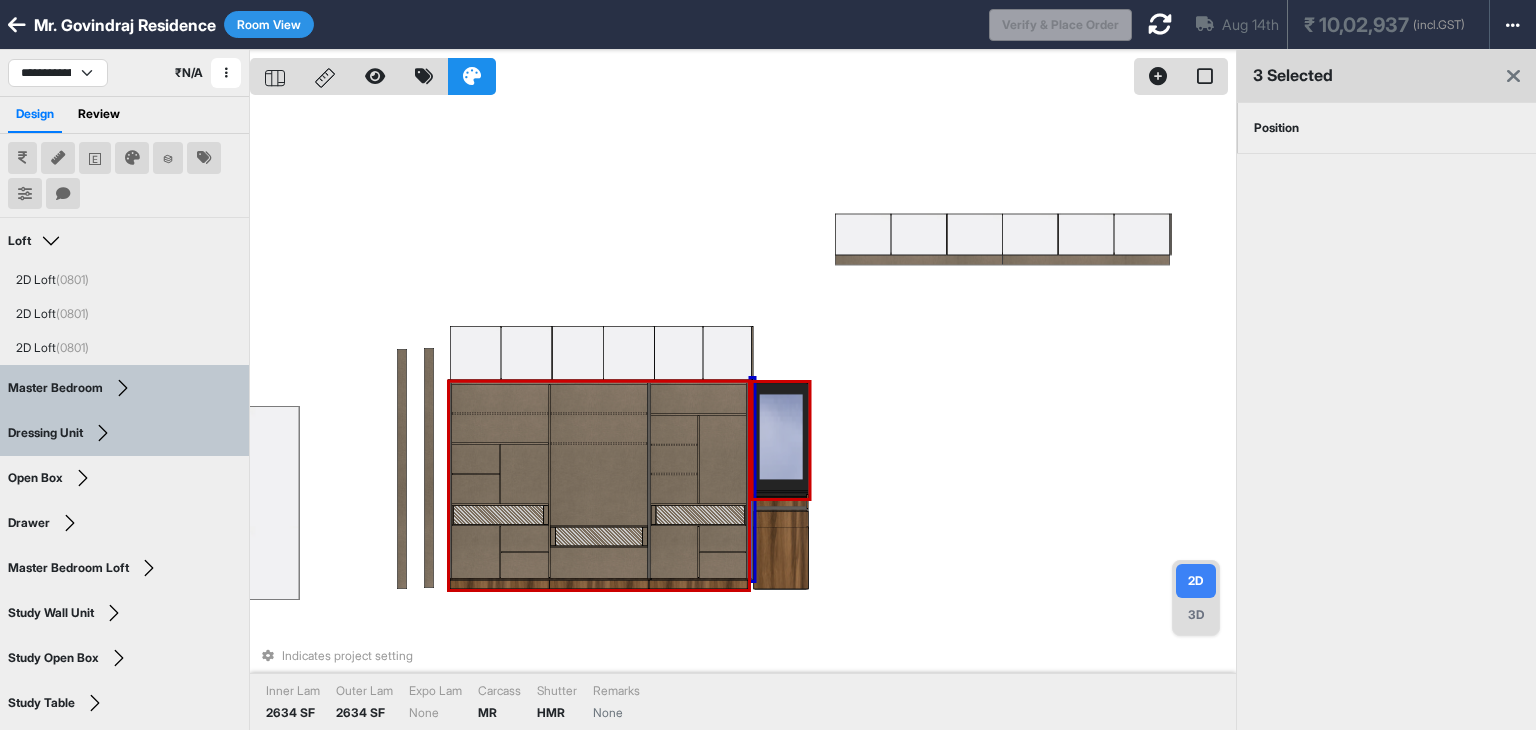 click at bounding box center [599, 414] 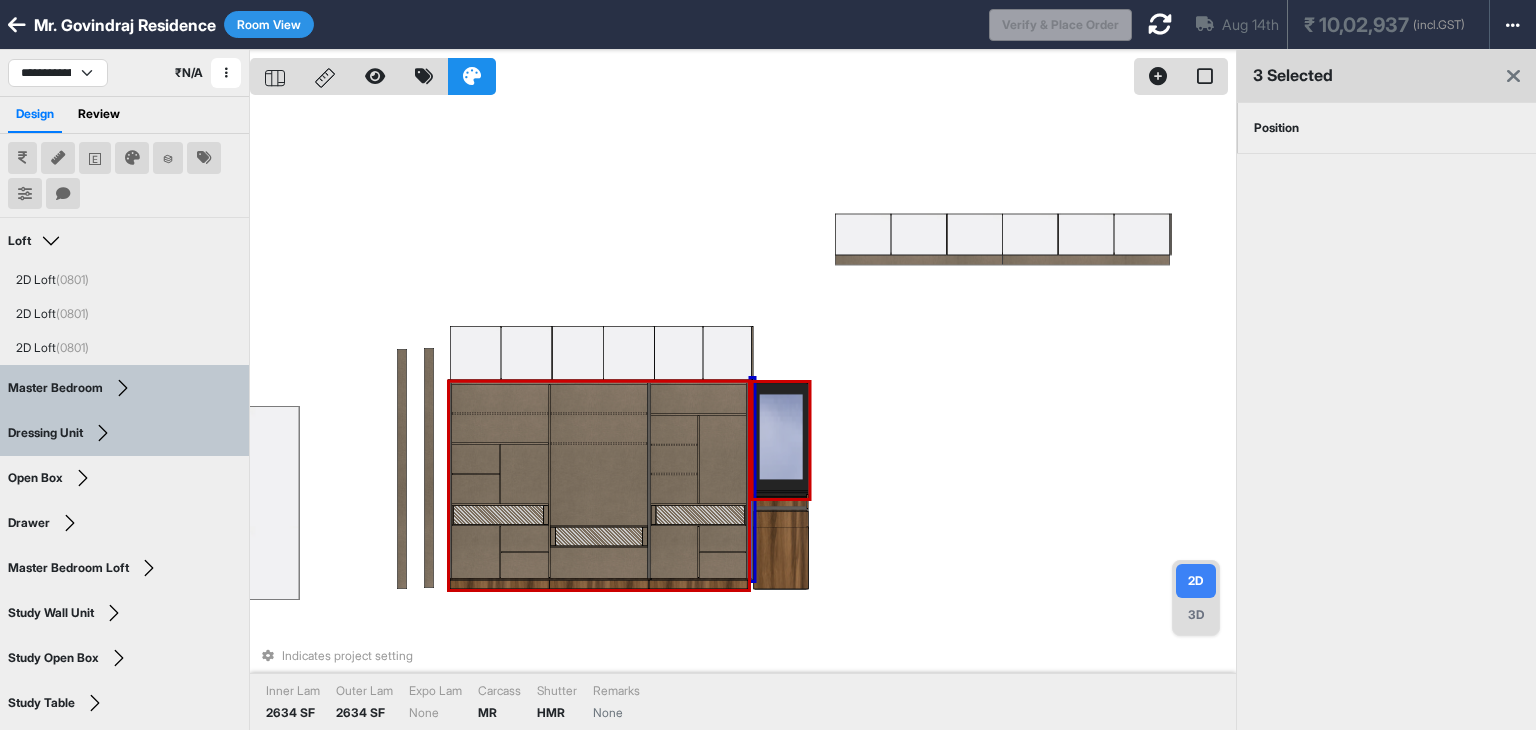 click at bounding box center (598, 428) 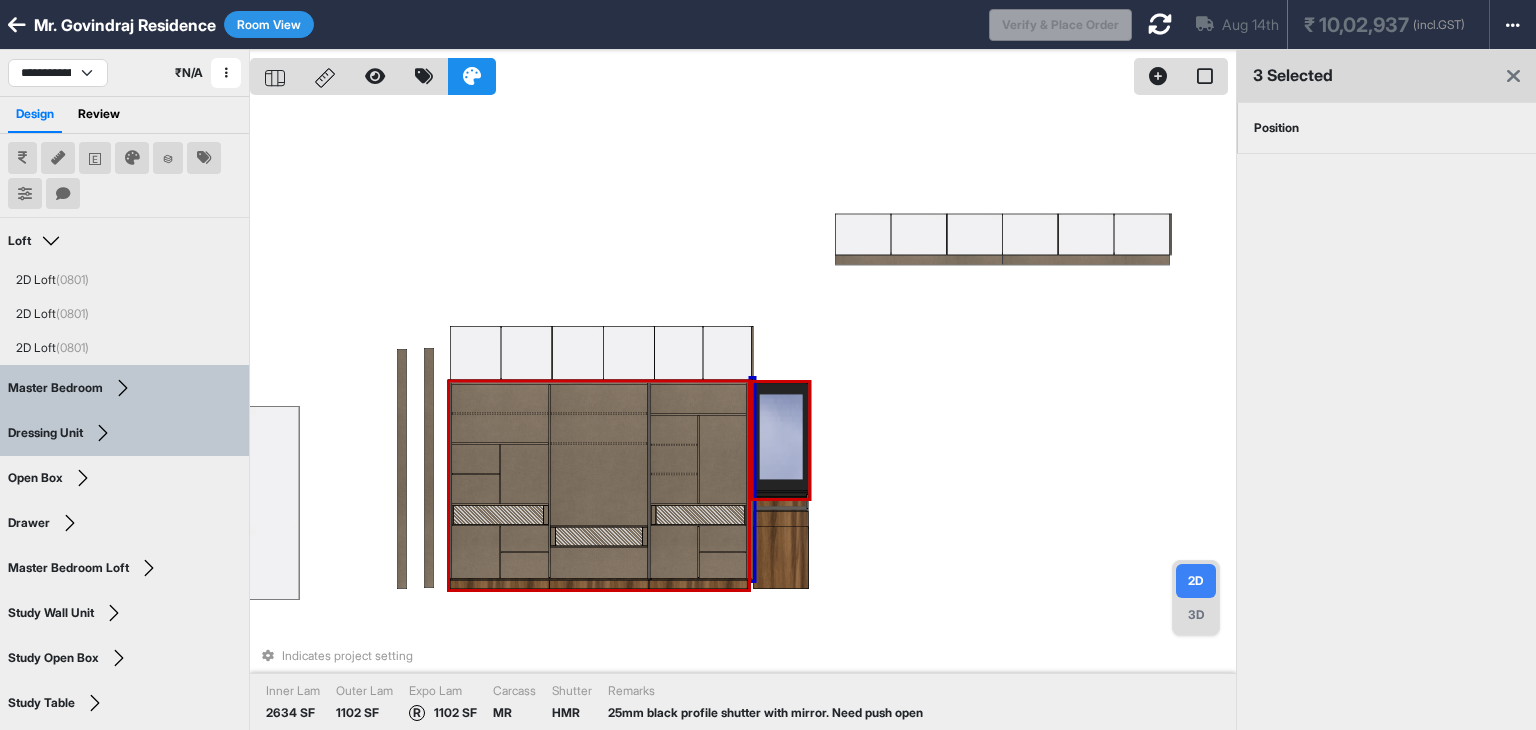 click on "Indicates project setting Inner Lam 2634 SF Outer Lam 1102 SF Expo Lam R 1102 SF Carcass MR Shutter HMR Remarks 25mm black profile shutter with mirror. Need push open" at bounding box center (743, 415) 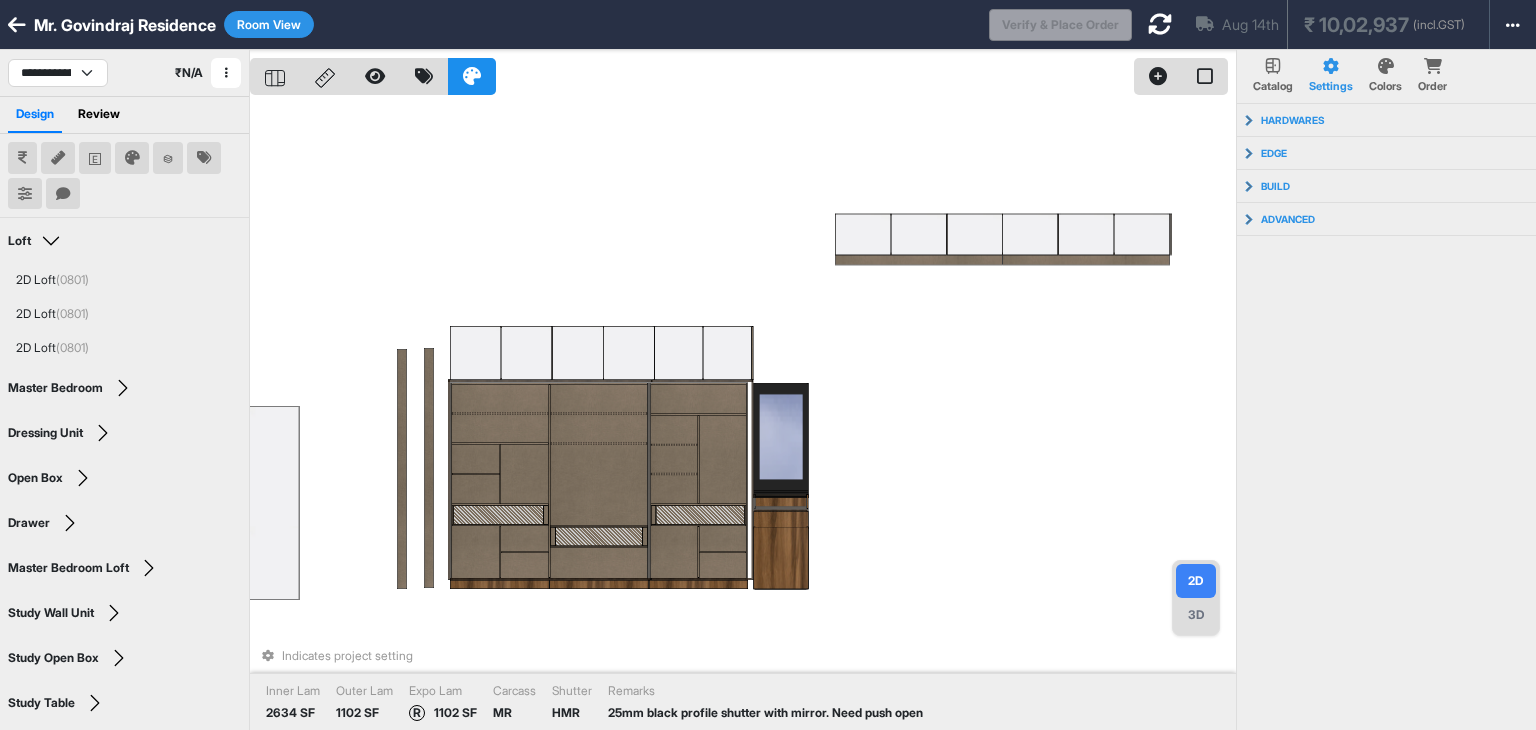 click on "Room View" at bounding box center [269, 24] 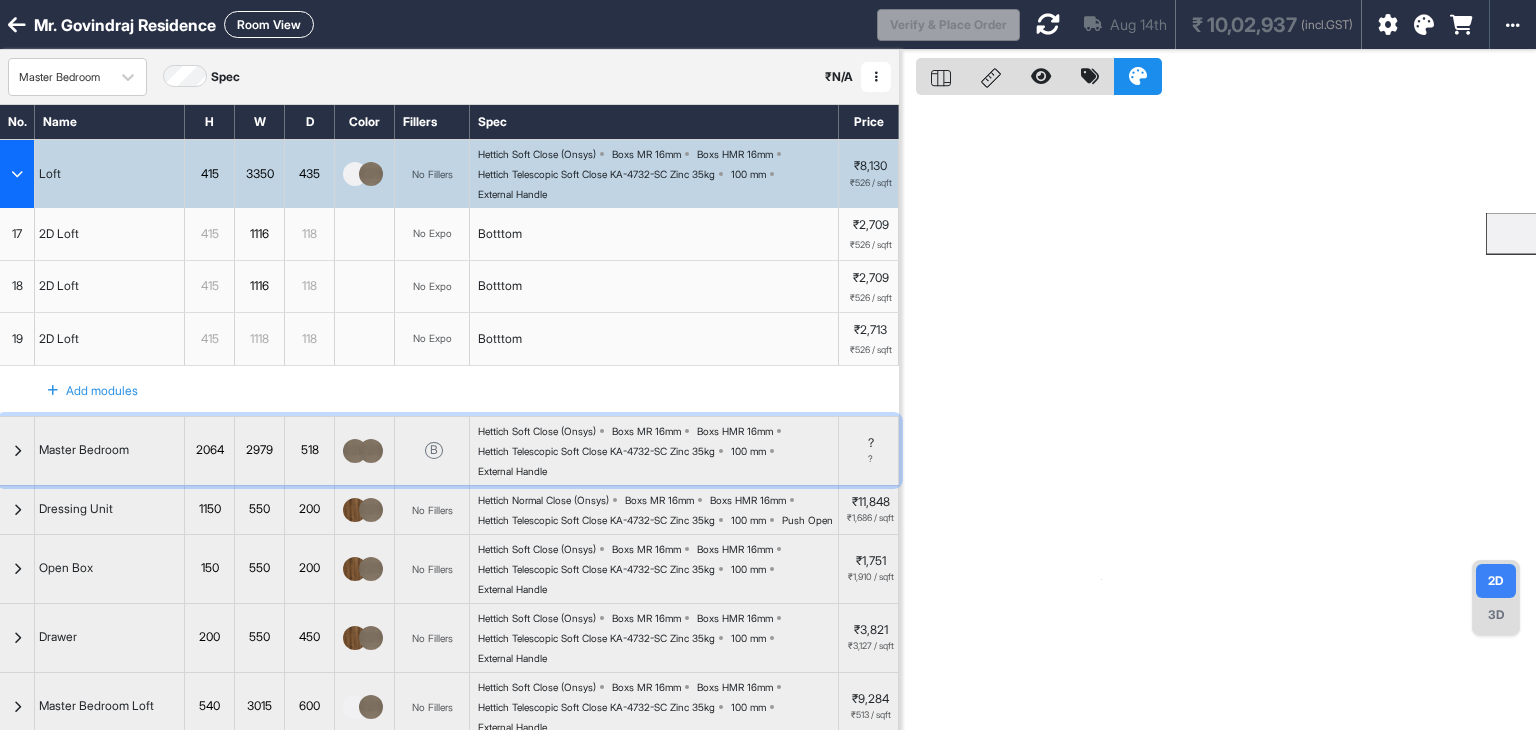 click at bounding box center (17, 451) 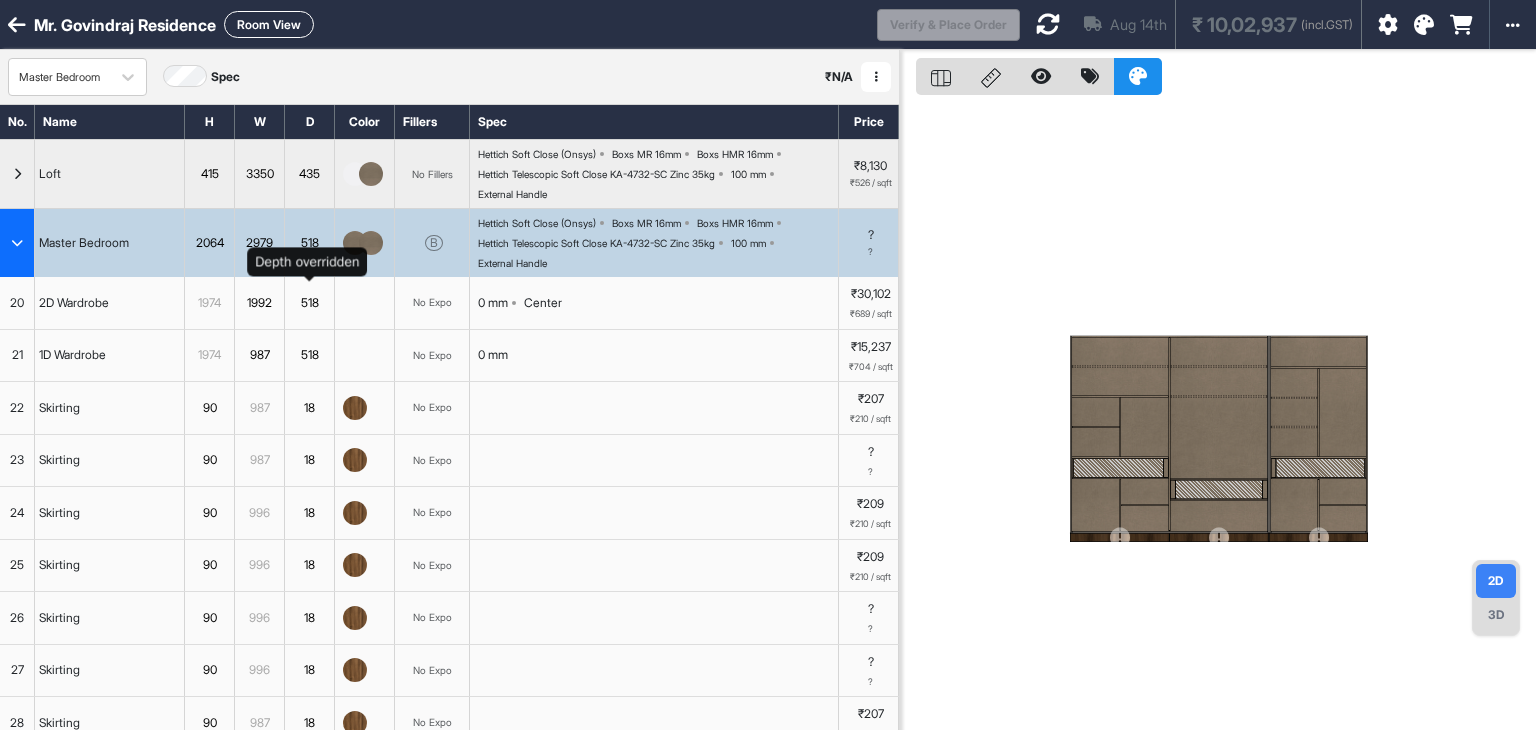 click on "518" at bounding box center (309, 303) 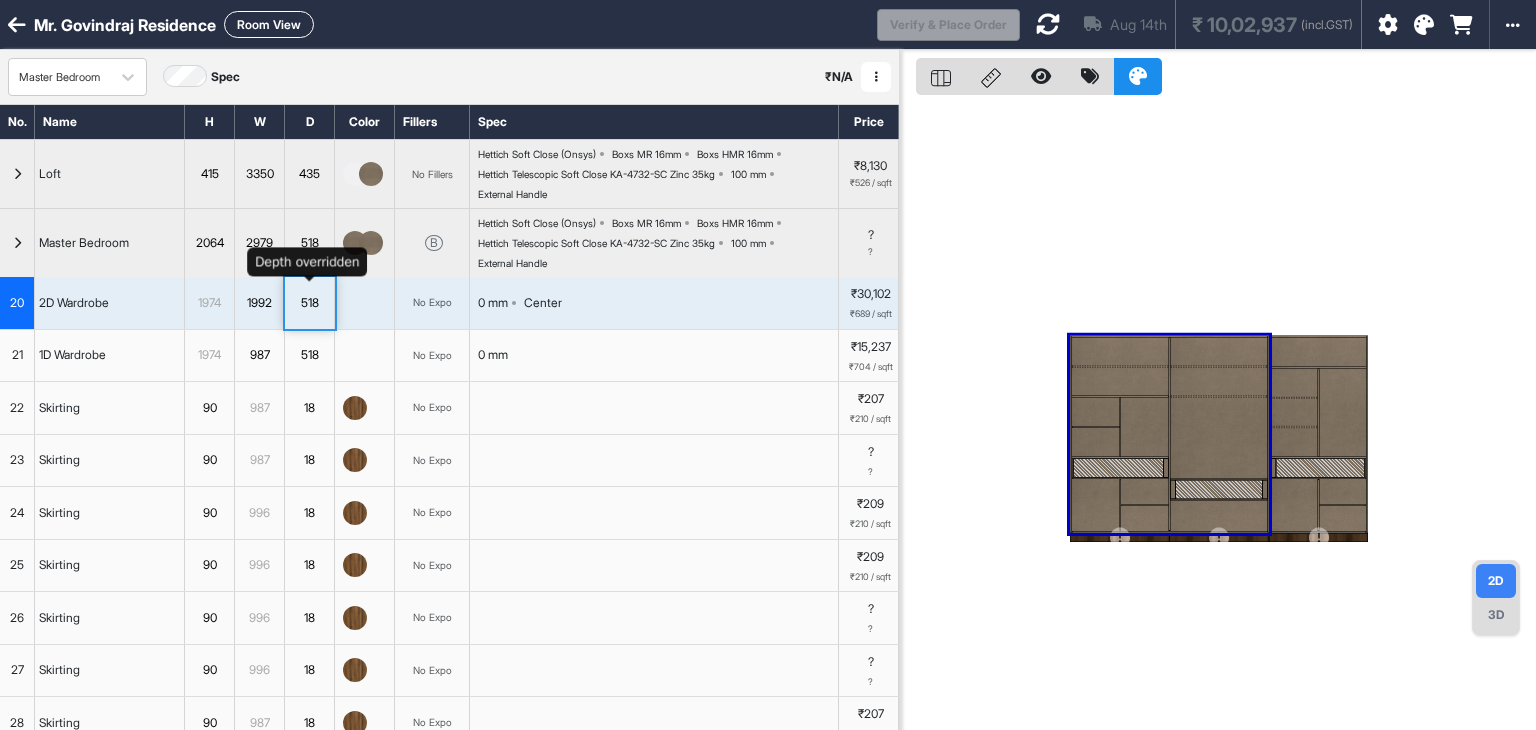 click on "518" at bounding box center [309, 303] 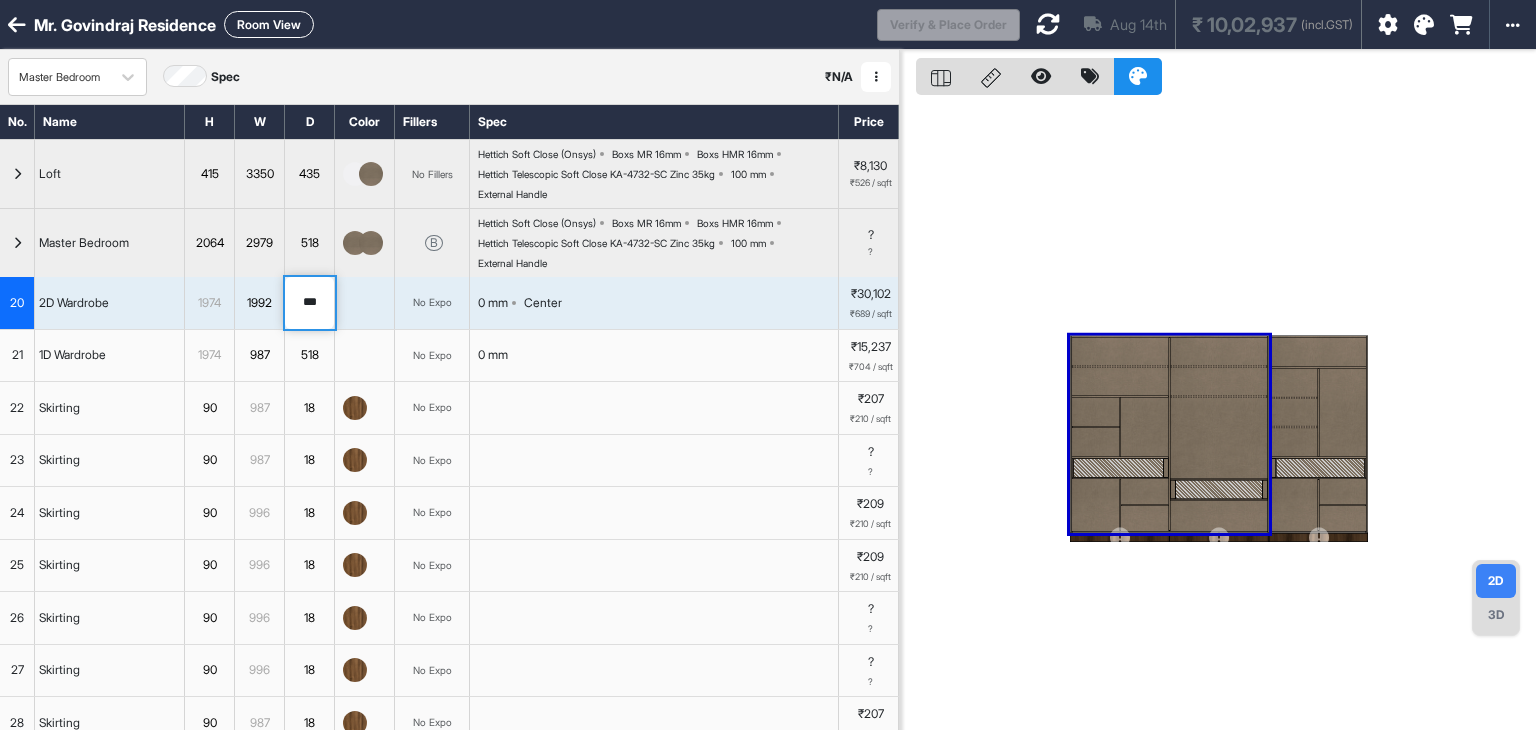 click on "***" at bounding box center (309, 303) 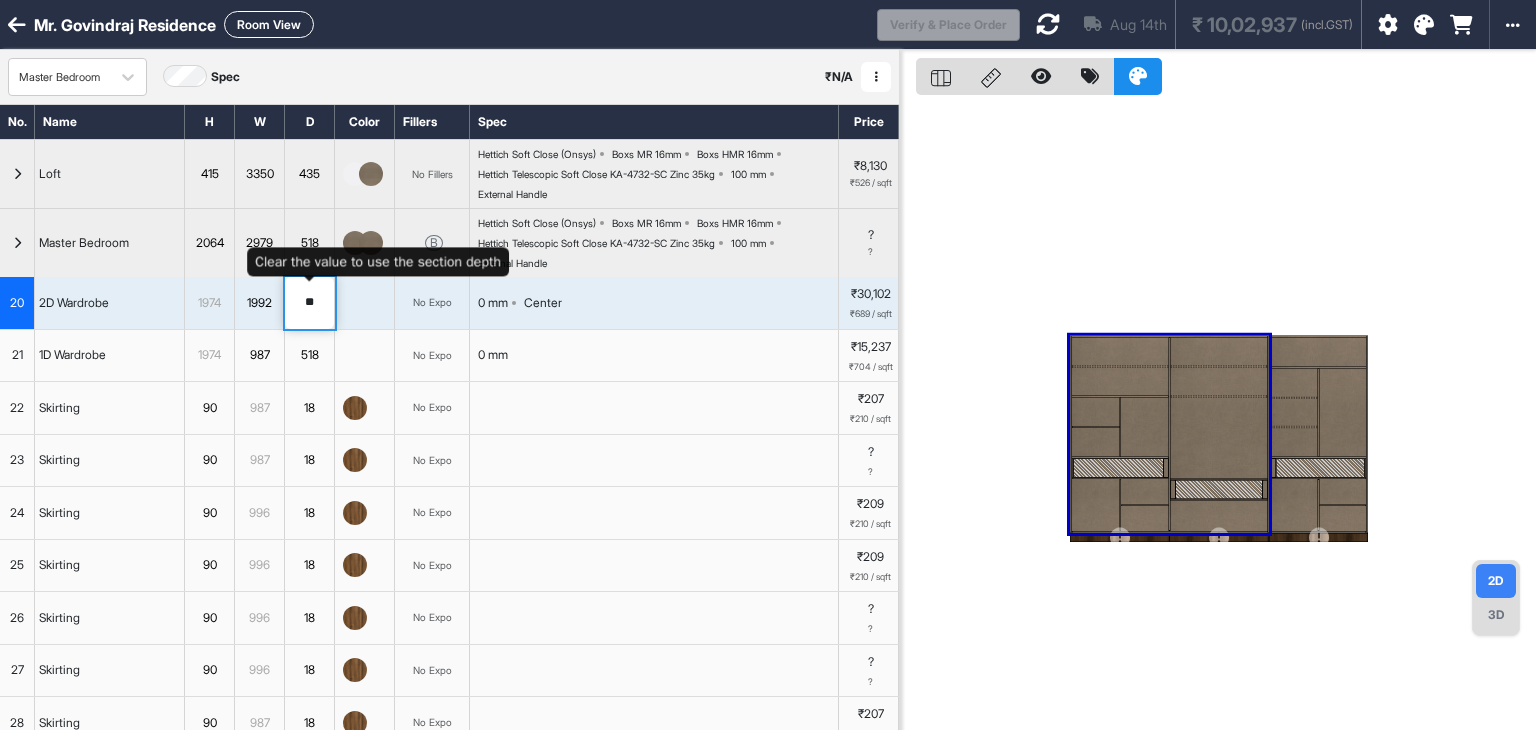 type on "***" 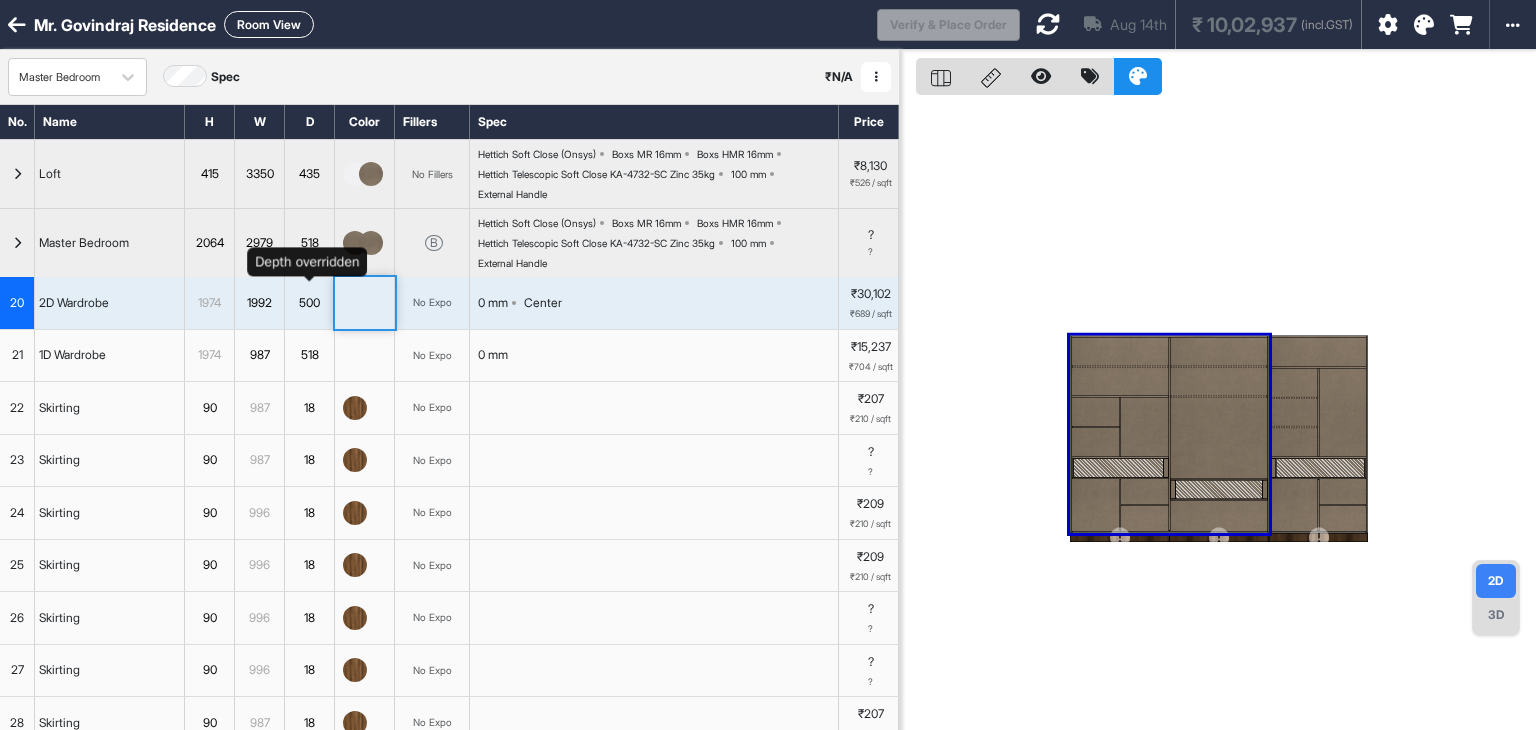 click on "500" at bounding box center (309, 303) 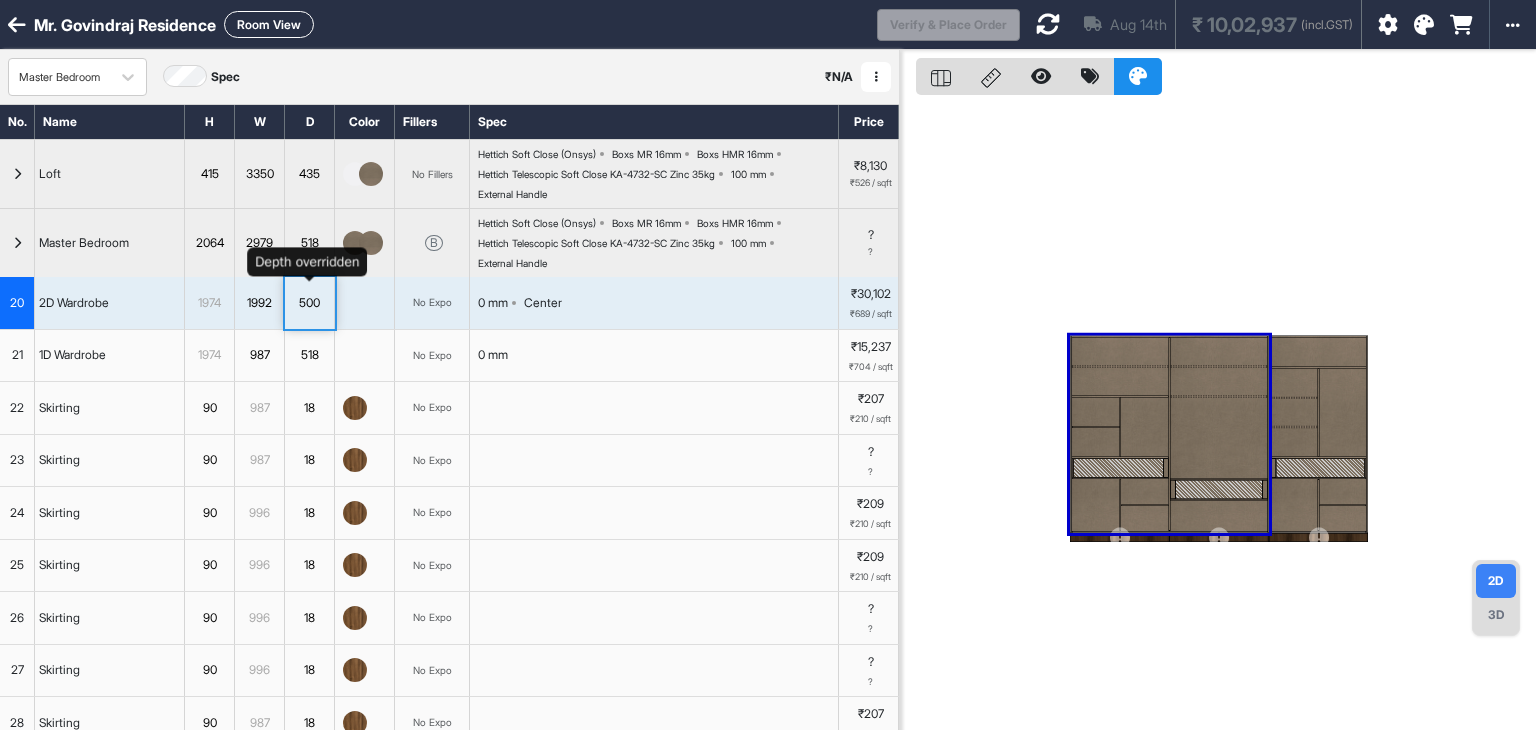 click on "500" at bounding box center [309, 303] 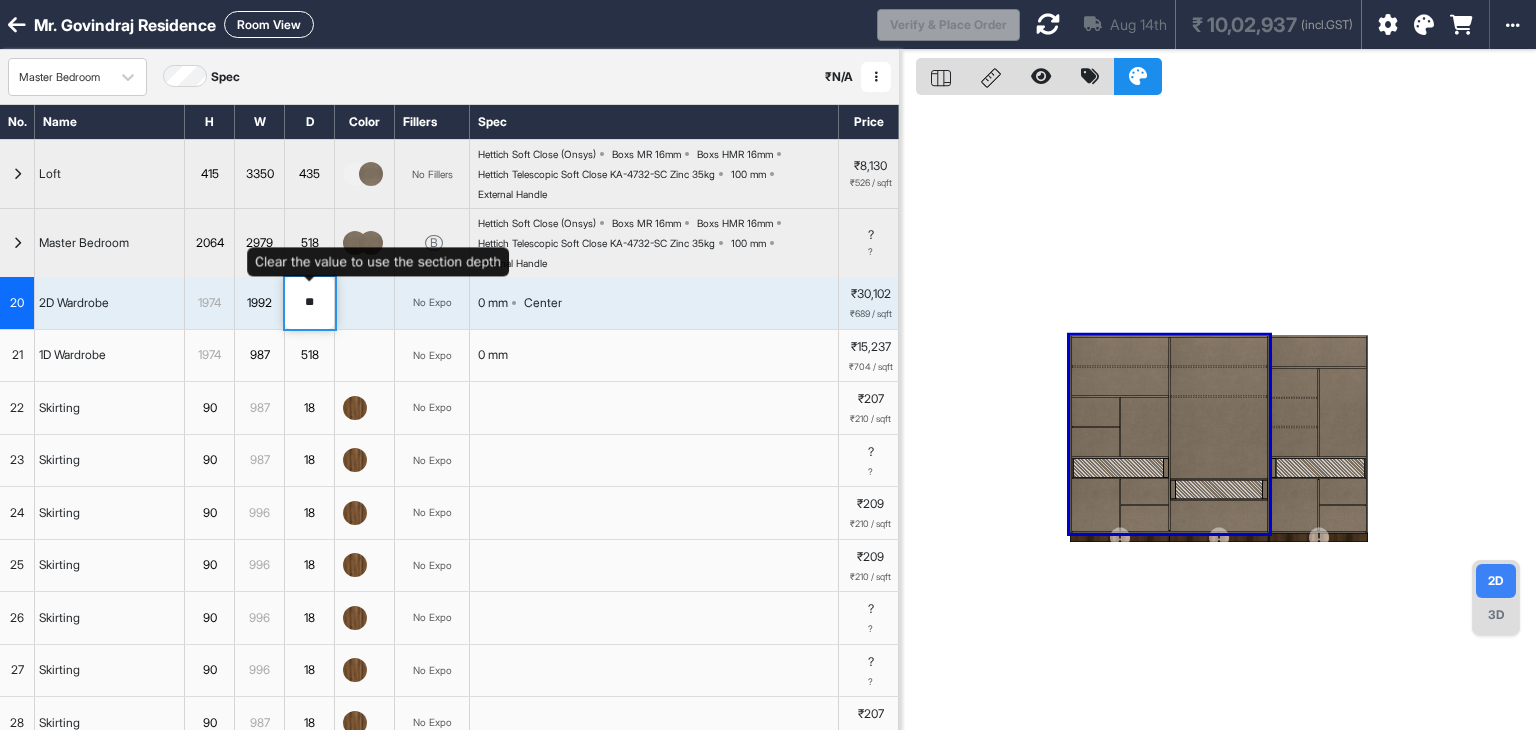 type on "***" 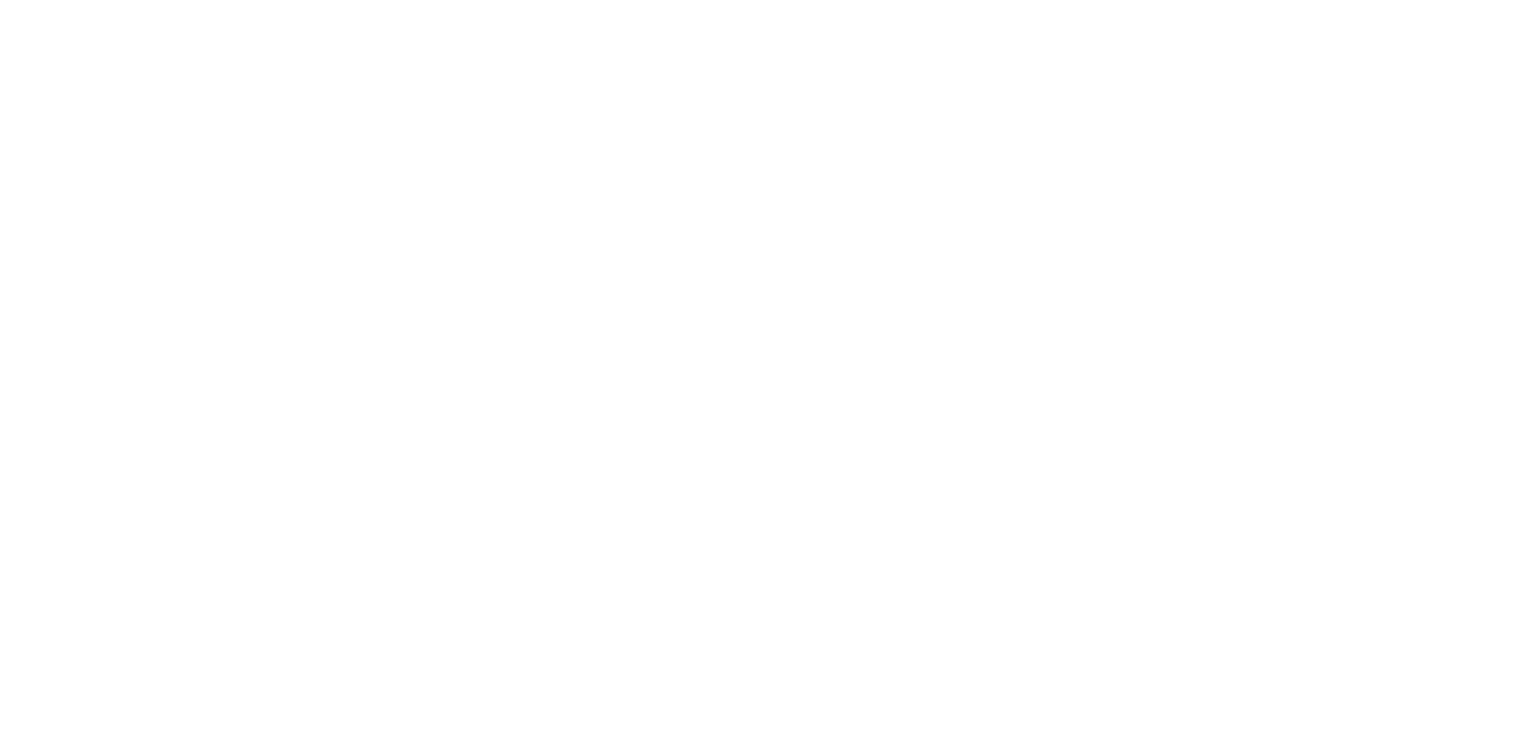 scroll, scrollTop: 0, scrollLeft: 0, axis: both 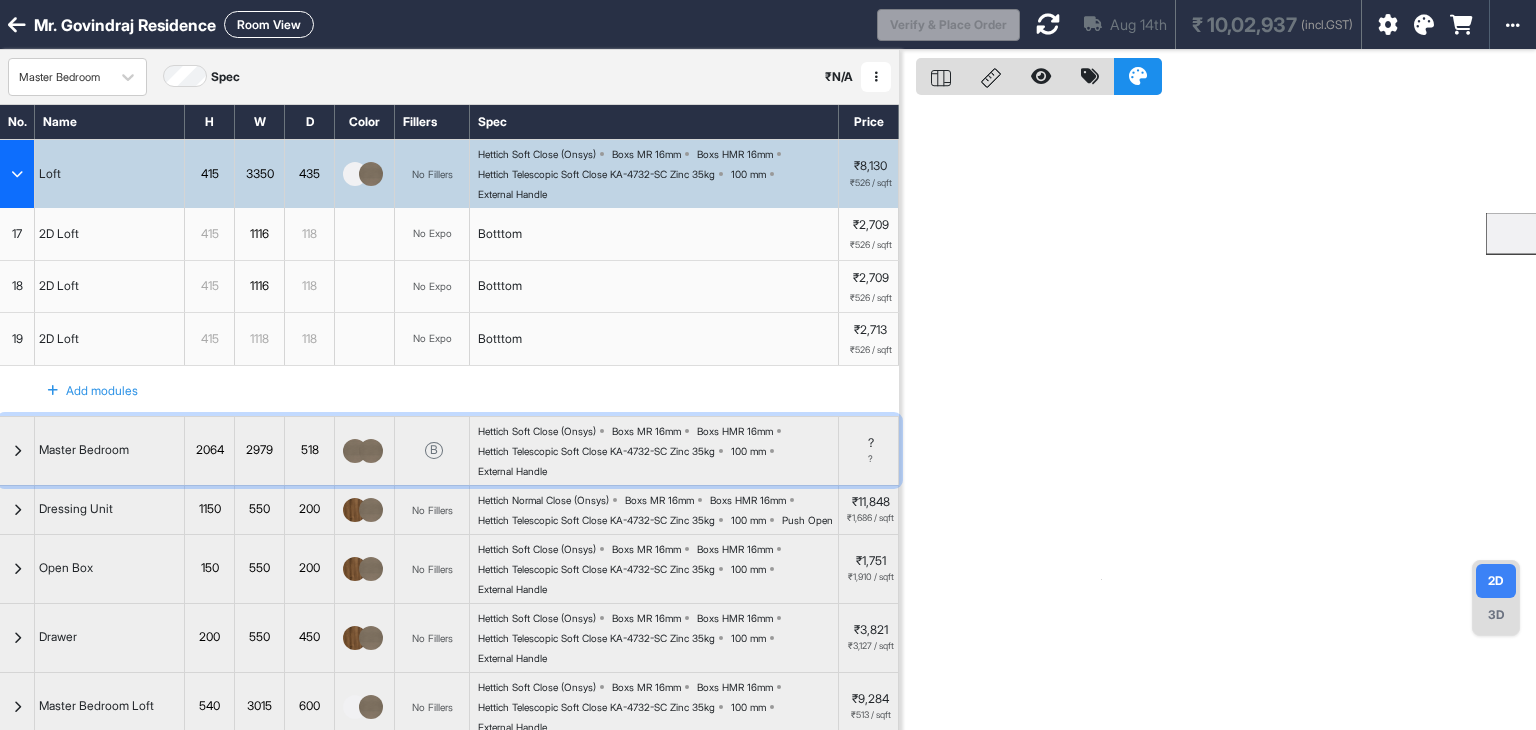click at bounding box center (17, 451) 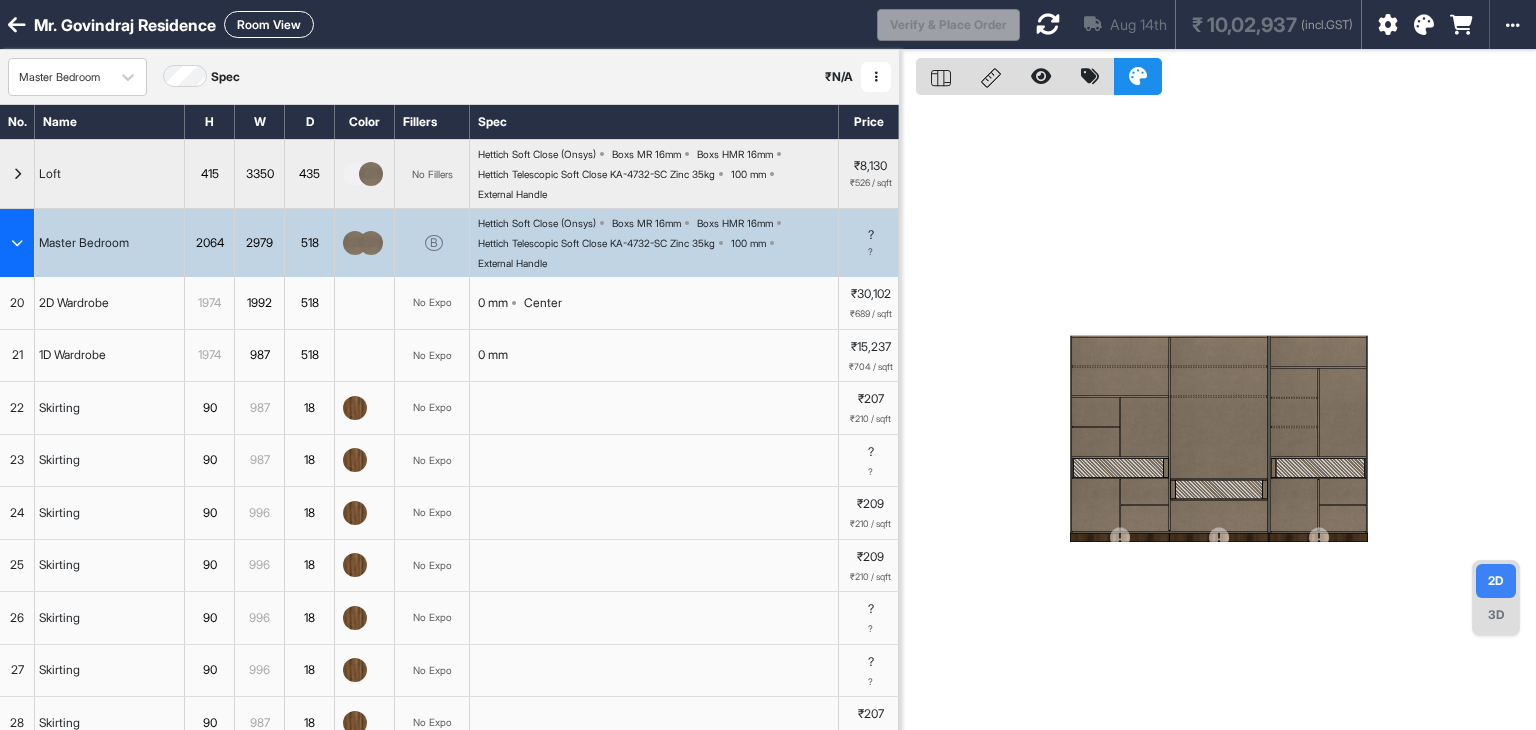 click at bounding box center [1048, 24] 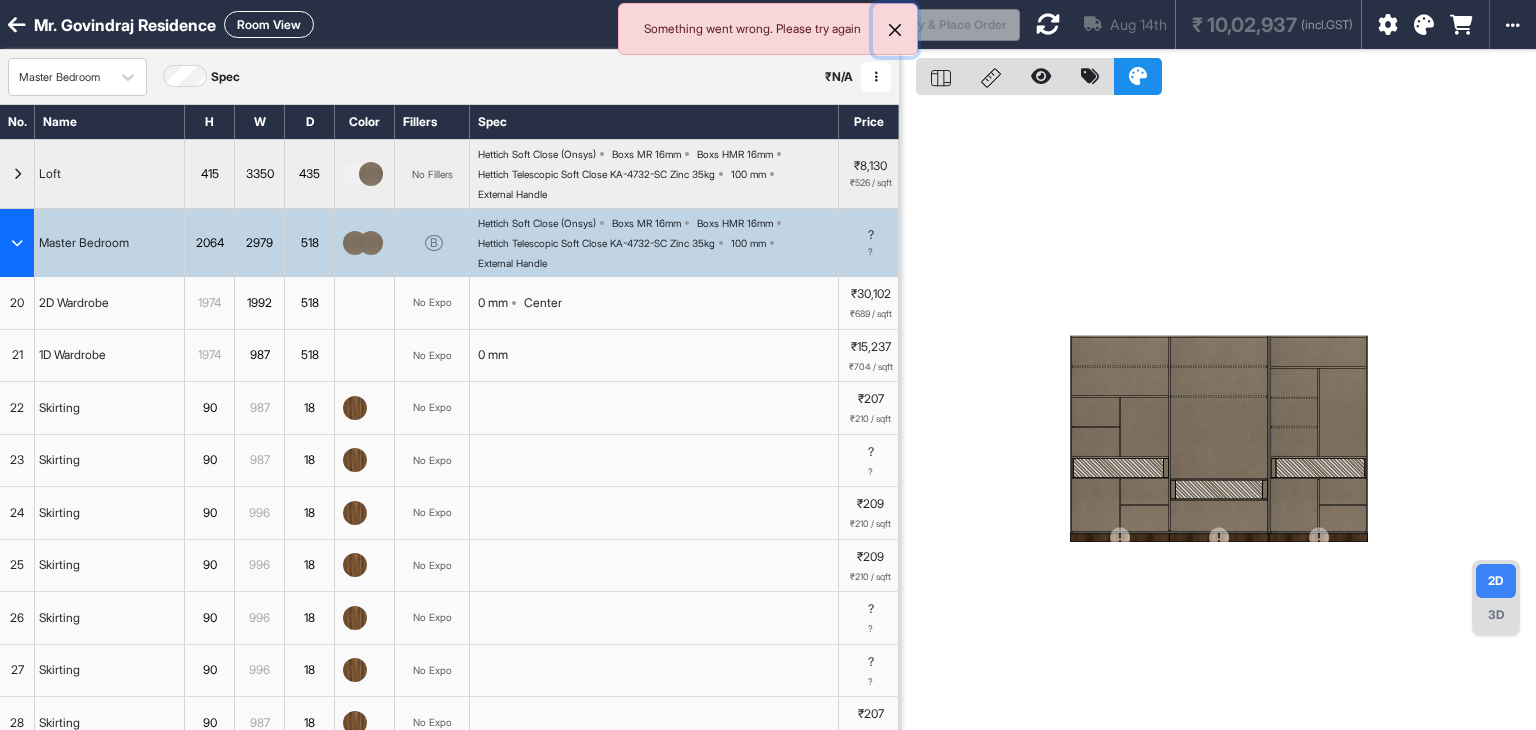 click at bounding box center [895, 30] 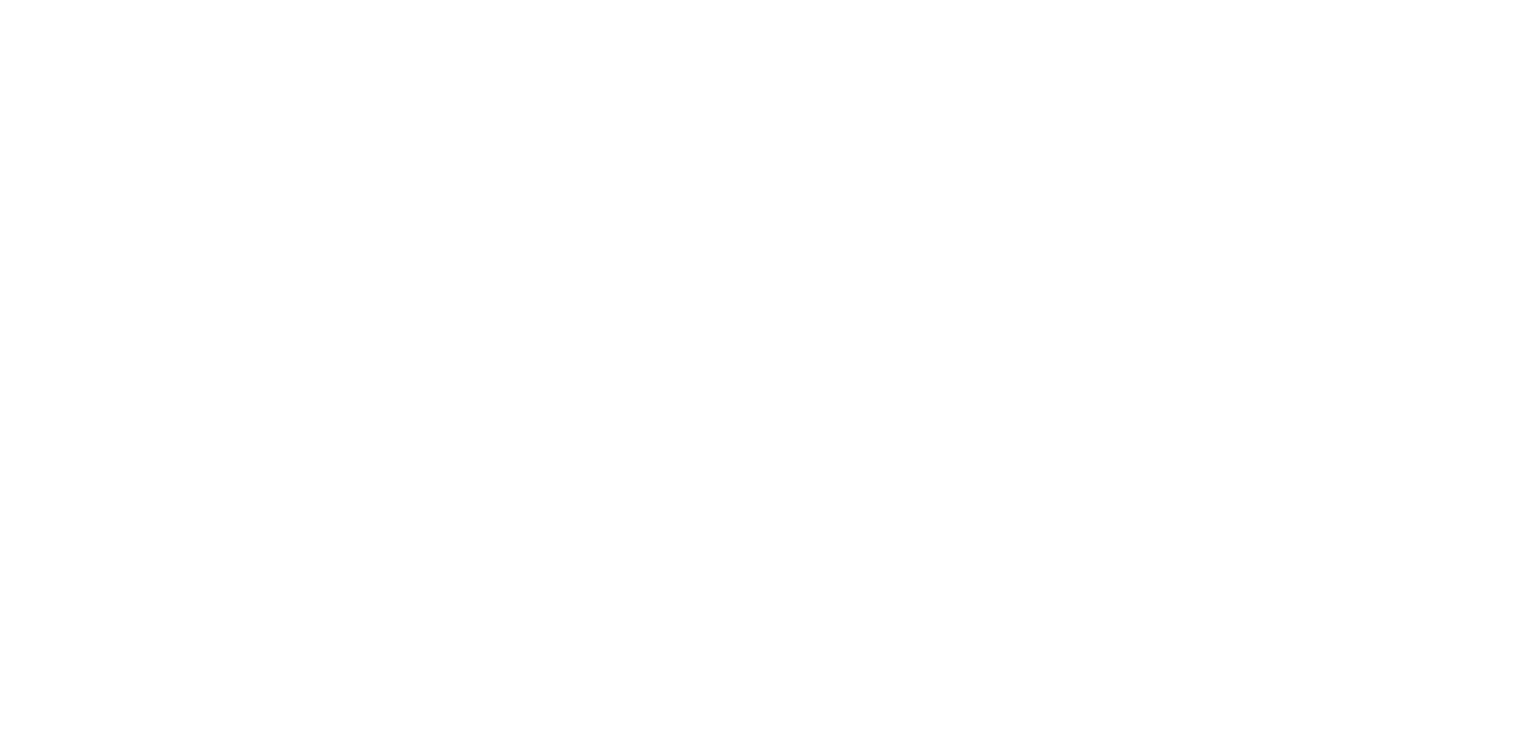 scroll, scrollTop: 0, scrollLeft: 0, axis: both 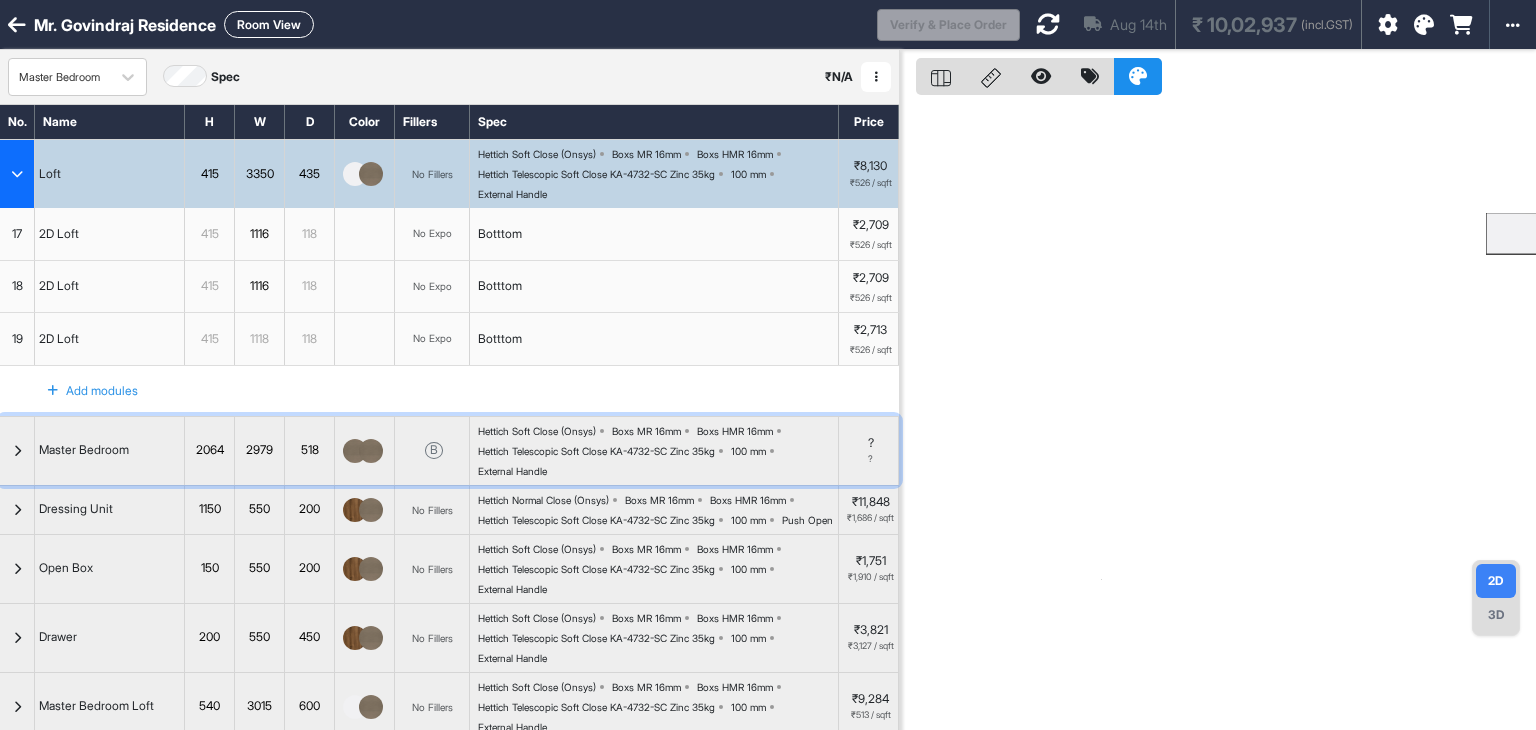 click at bounding box center [17, 451] 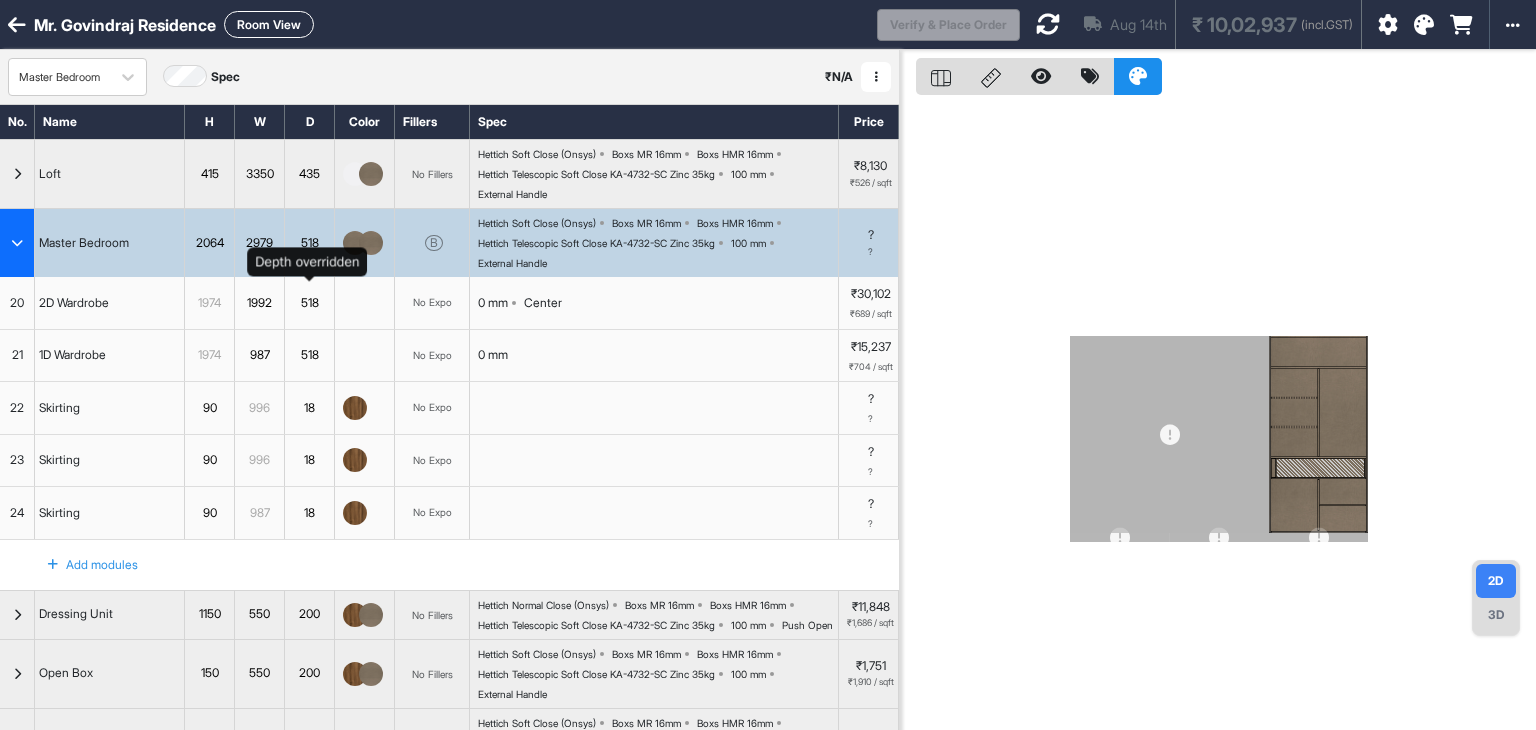 click on "518" at bounding box center [309, 303] 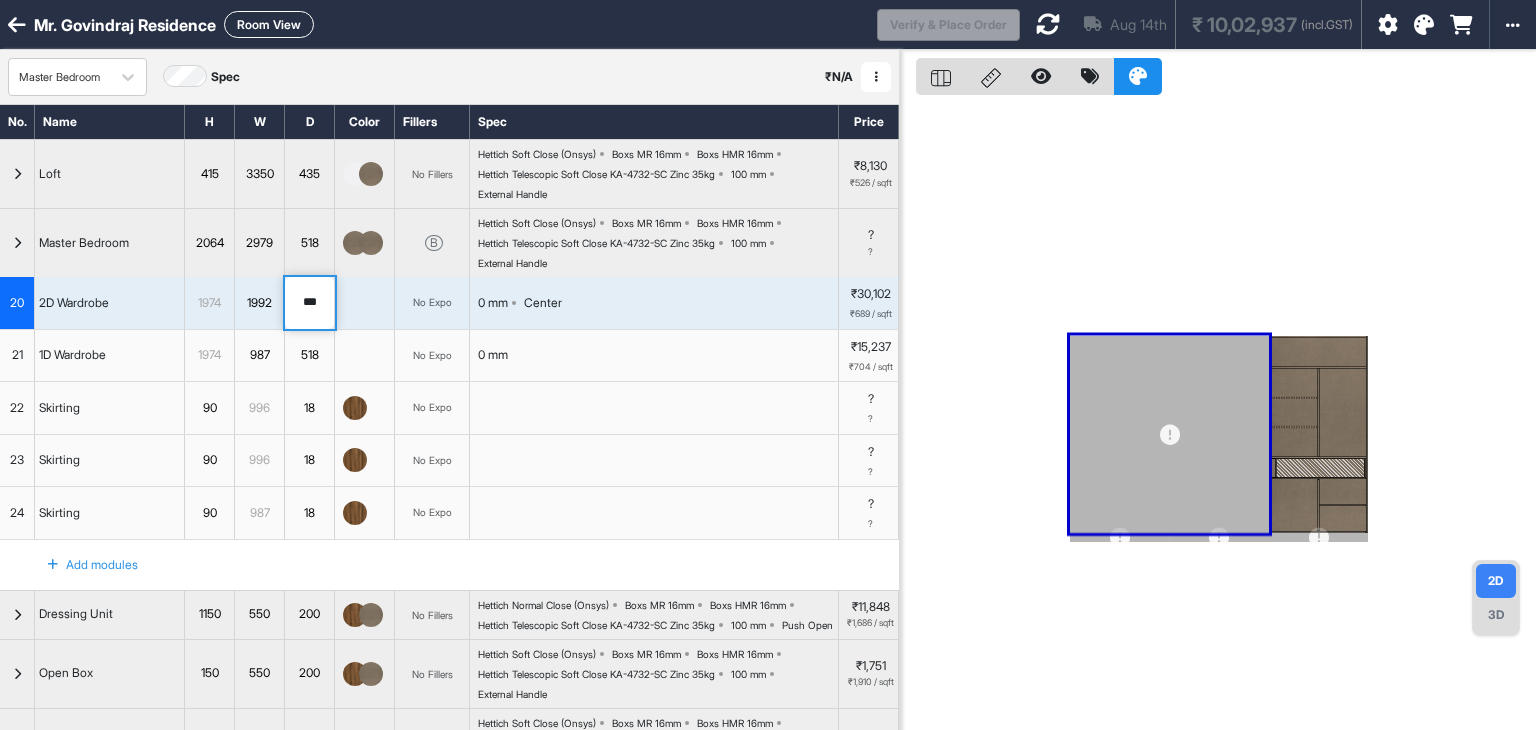 click on "***" at bounding box center (309, 303) 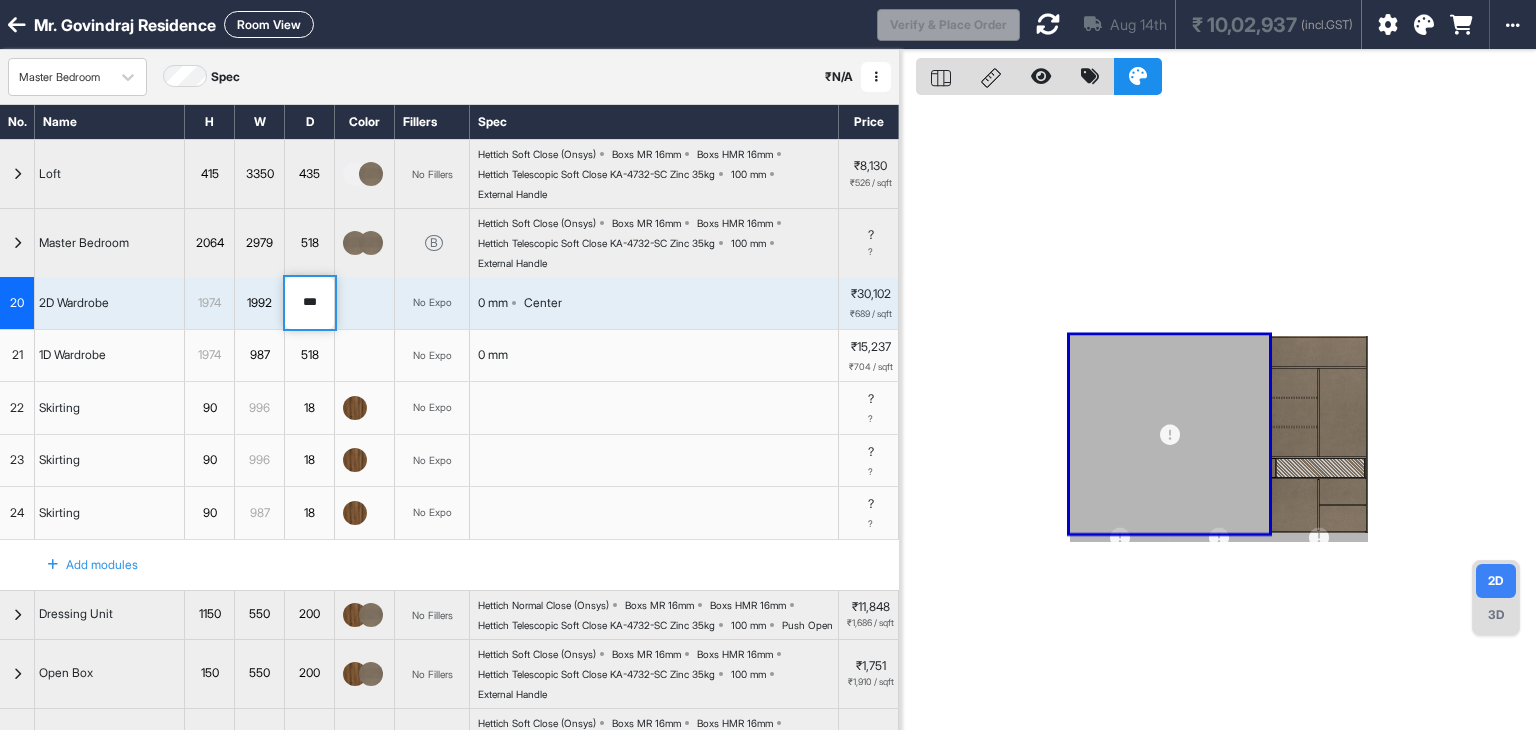 click at bounding box center [1218, 415] 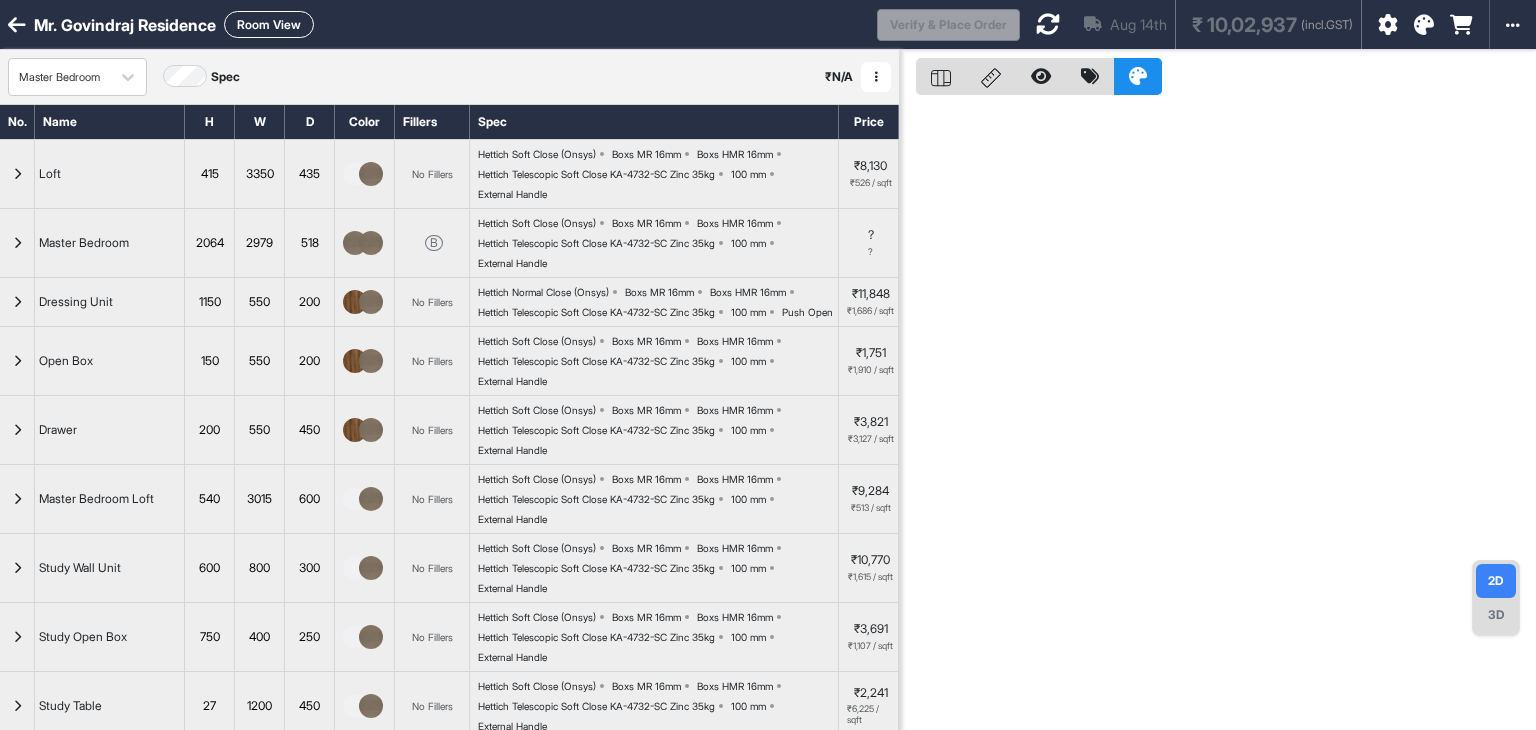 click at bounding box center [1048, 24] 